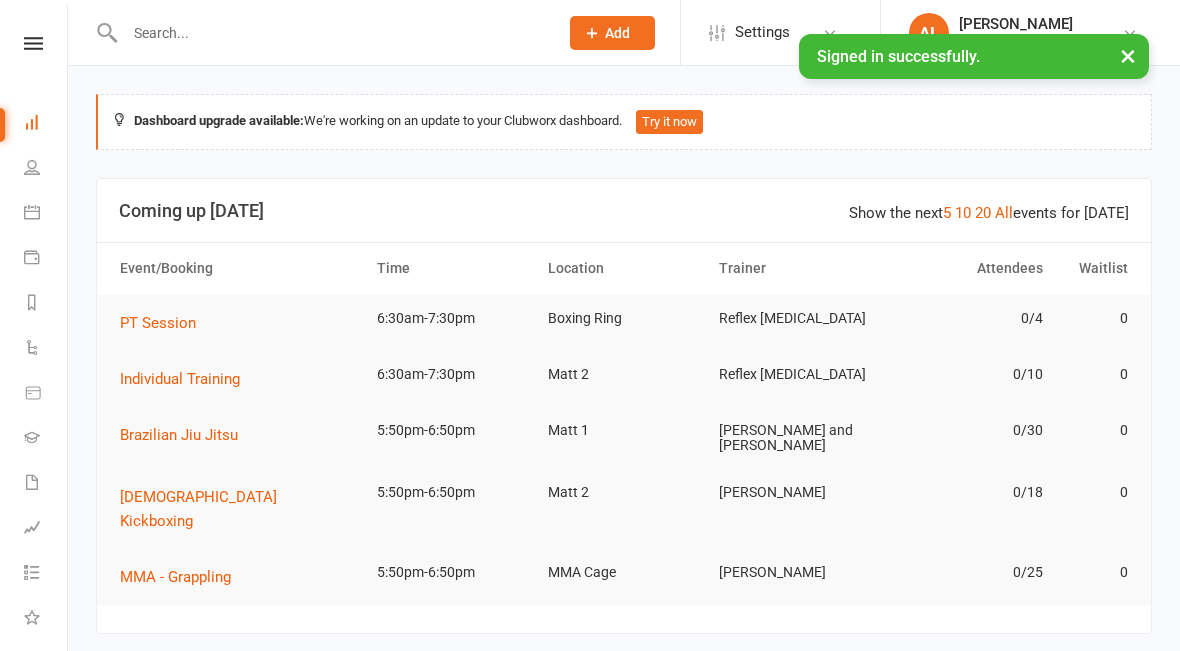 scroll, scrollTop: 0, scrollLeft: 0, axis: both 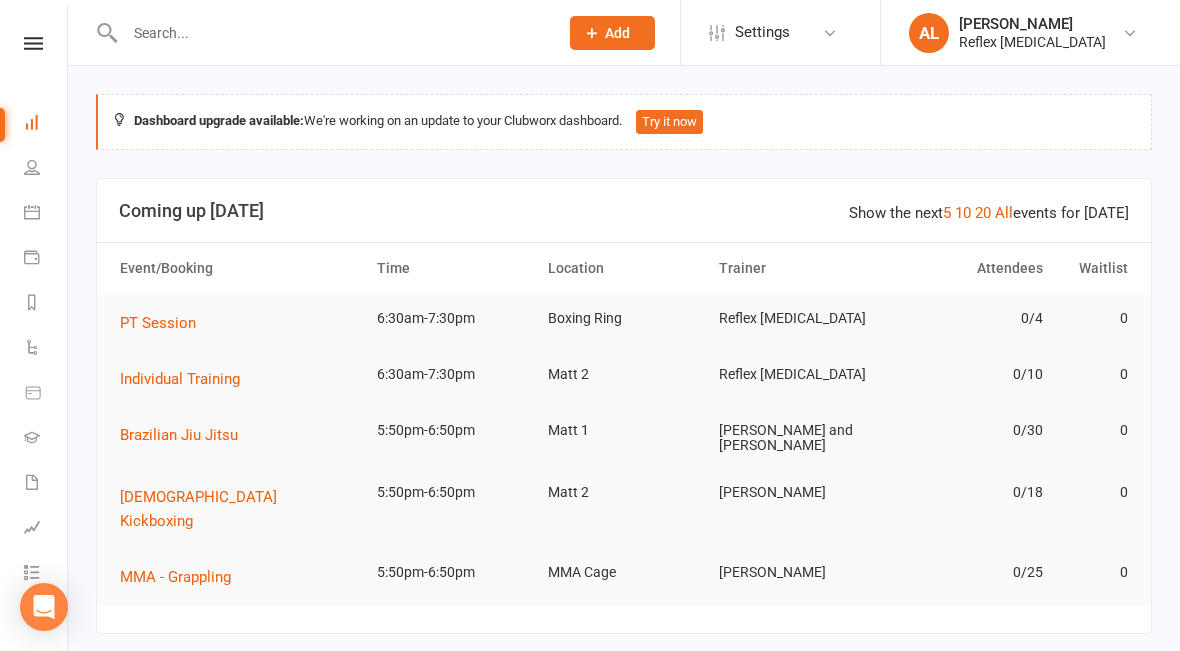 click 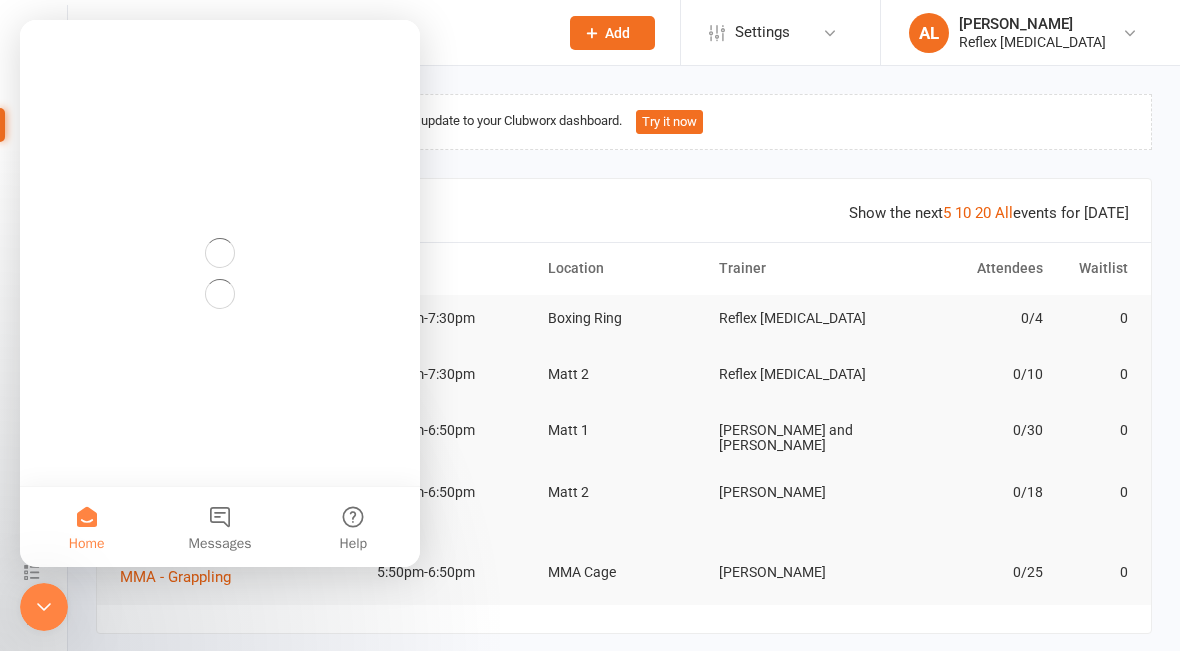 scroll, scrollTop: 0, scrollLeft: 0, axis: both 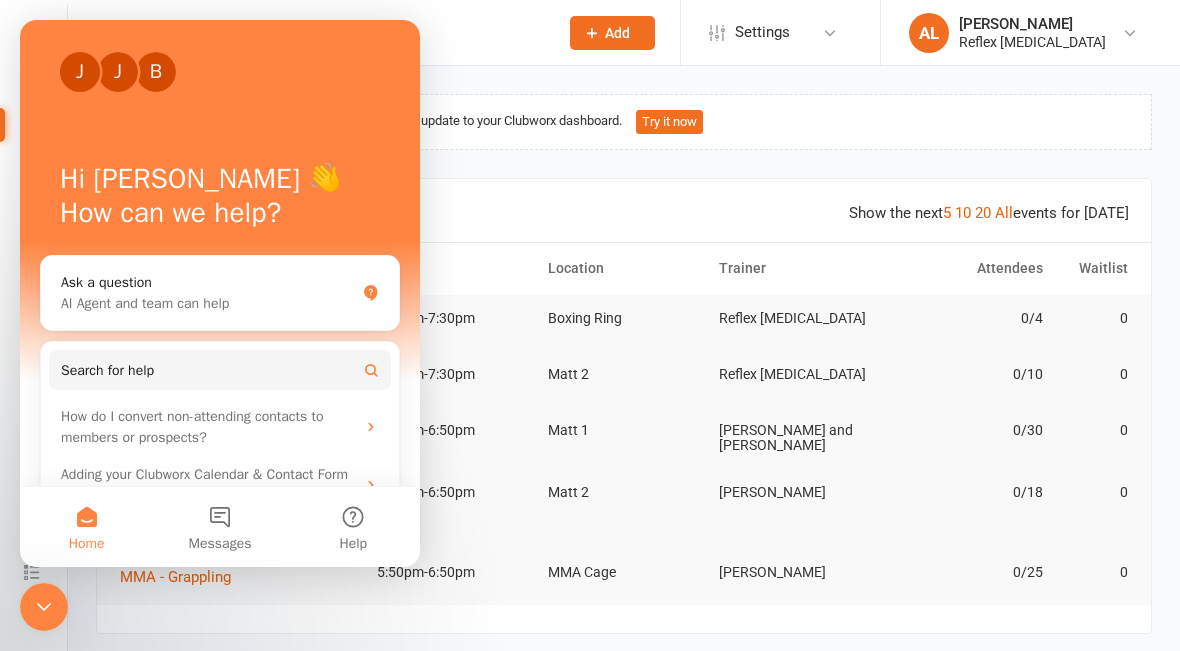 click on "Show the next  5   10   20   All  events for today Coming up Today" at bounding box center (624, 211) 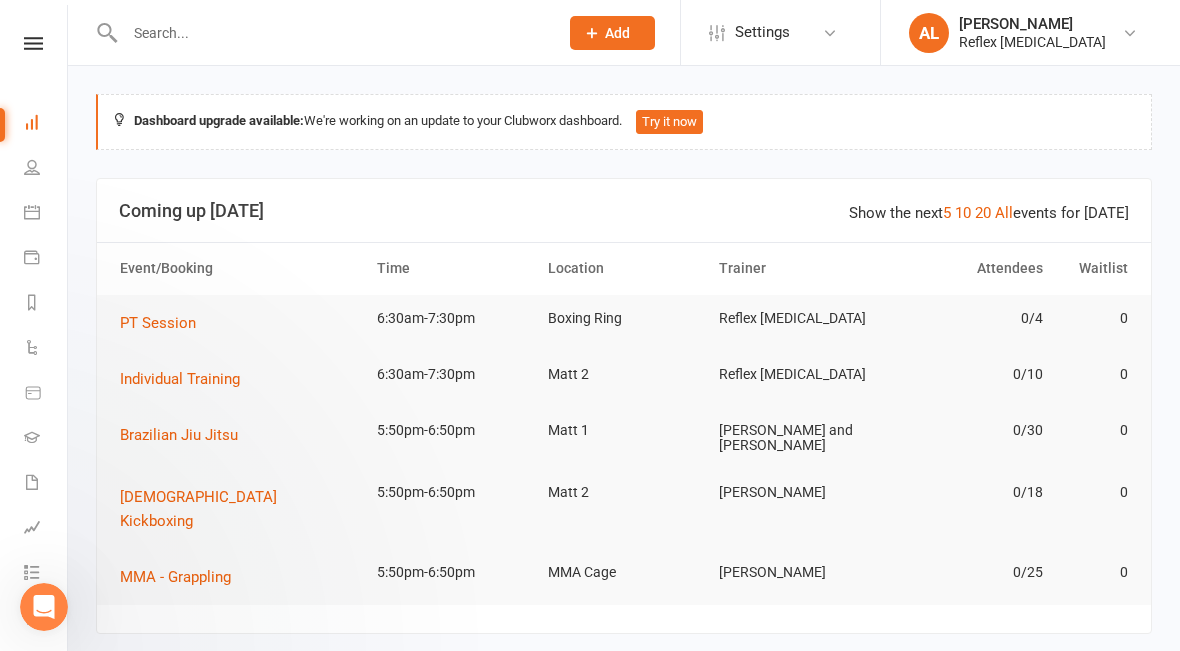 scroll, scrollTop: 0, scrollLeft: 0, axis: both 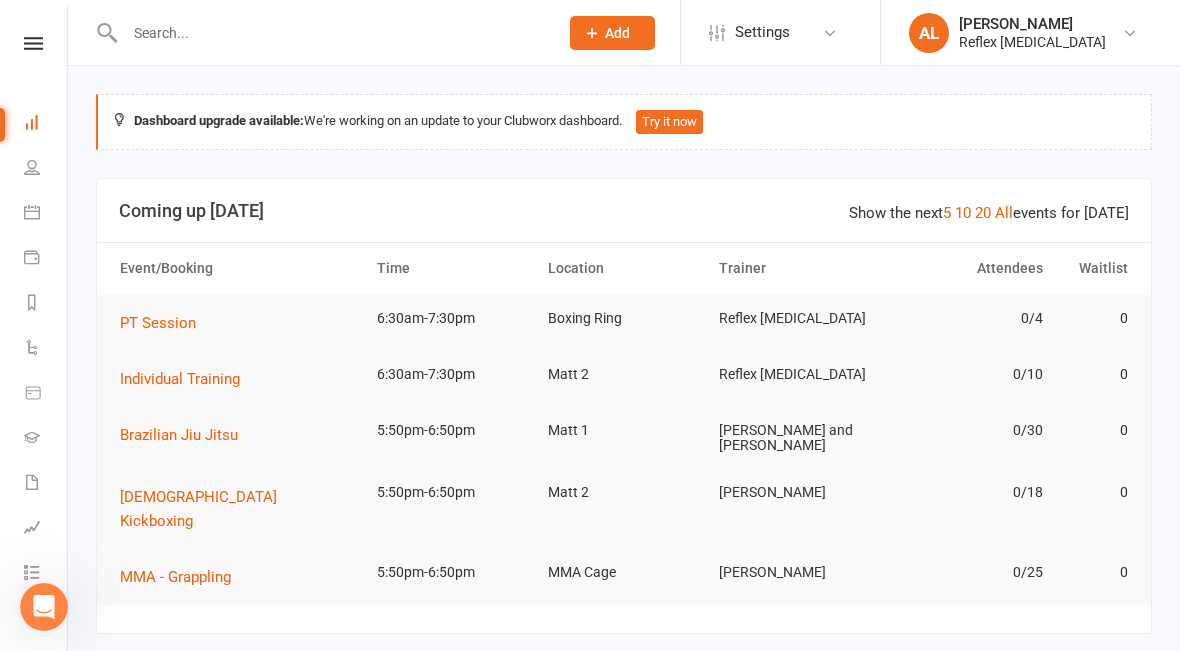 click at bounding box center [32, 212] 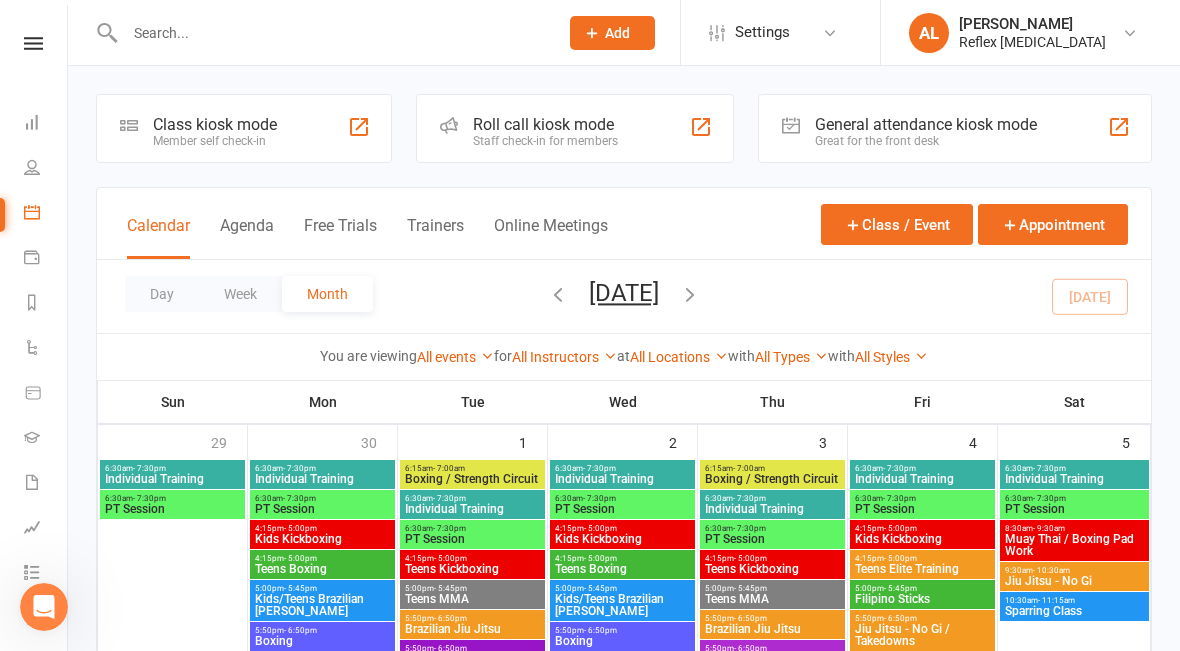 click at bounding box center [32, 167] 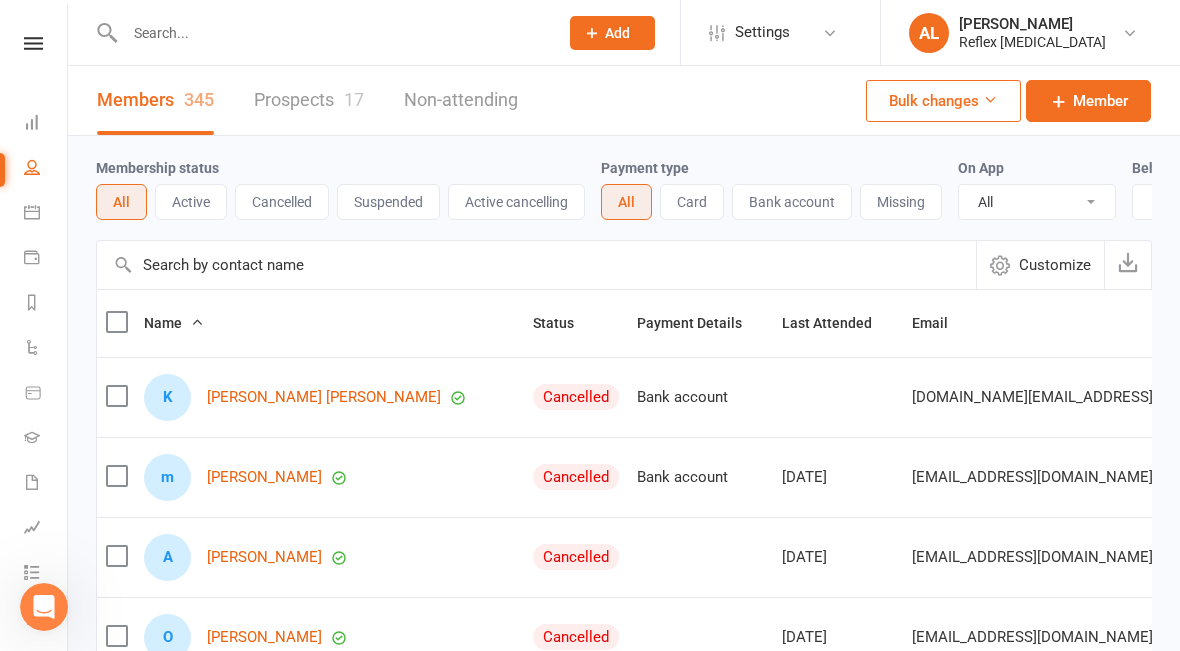 click at bounding box center [32, 212] 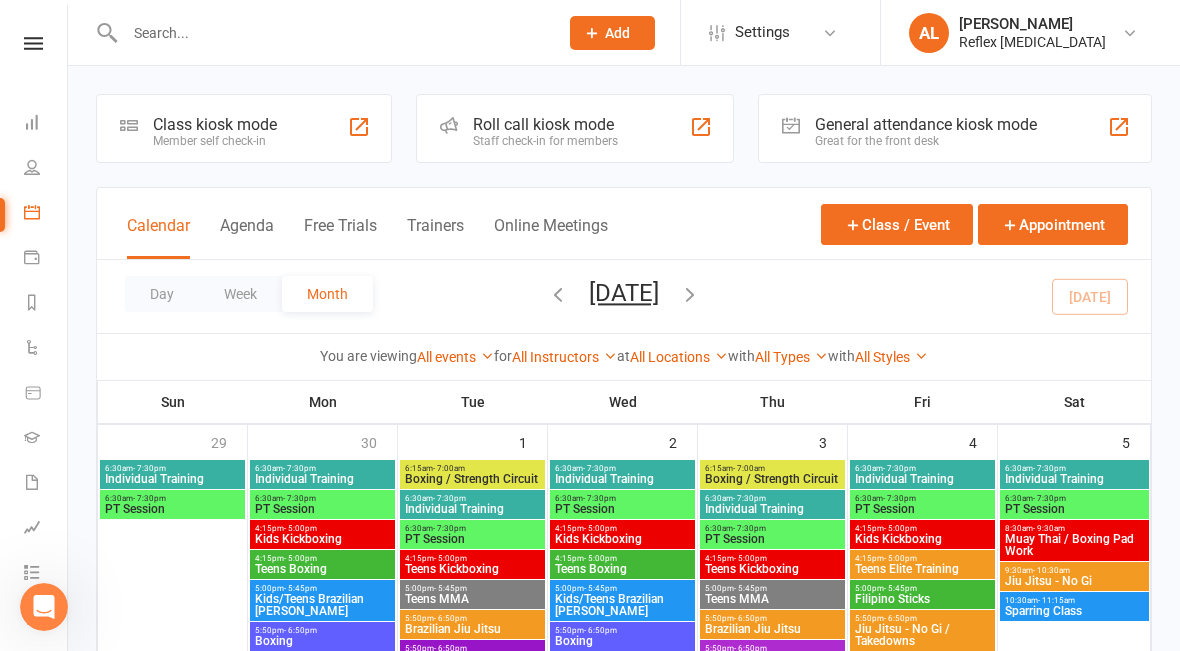 click on "Class kiosk mode Member self check-in" at bounding box center [244, 128] 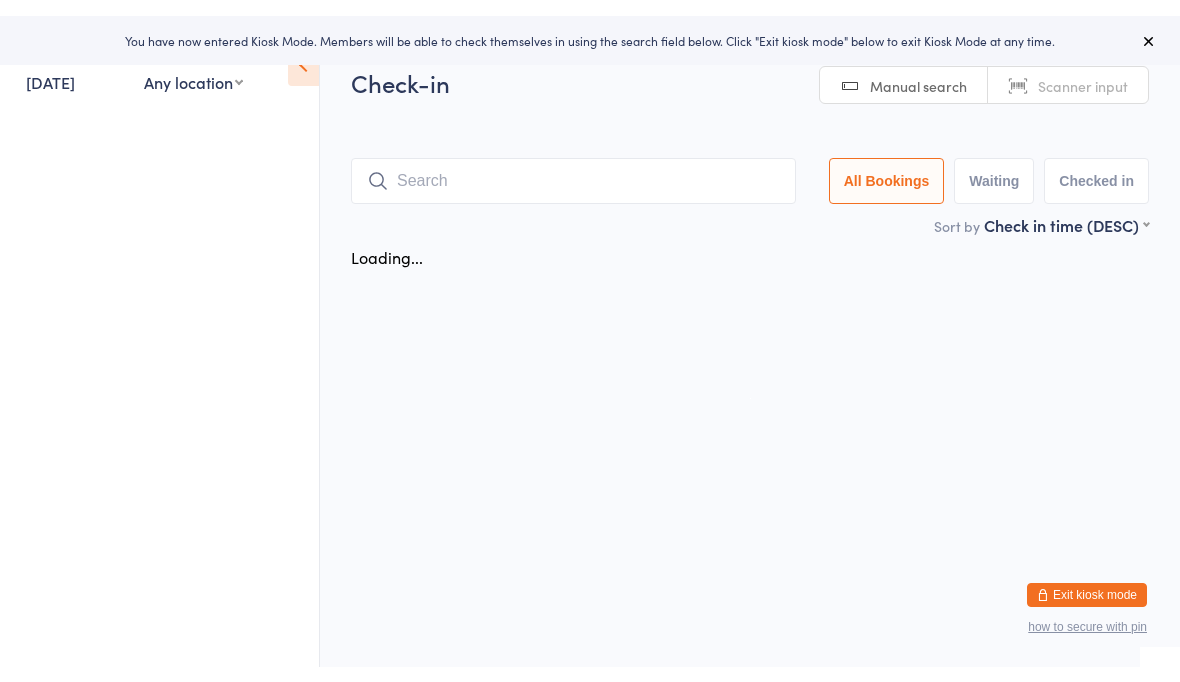scroll, scrollTop: 0, scrollLeft: 0, axis: both 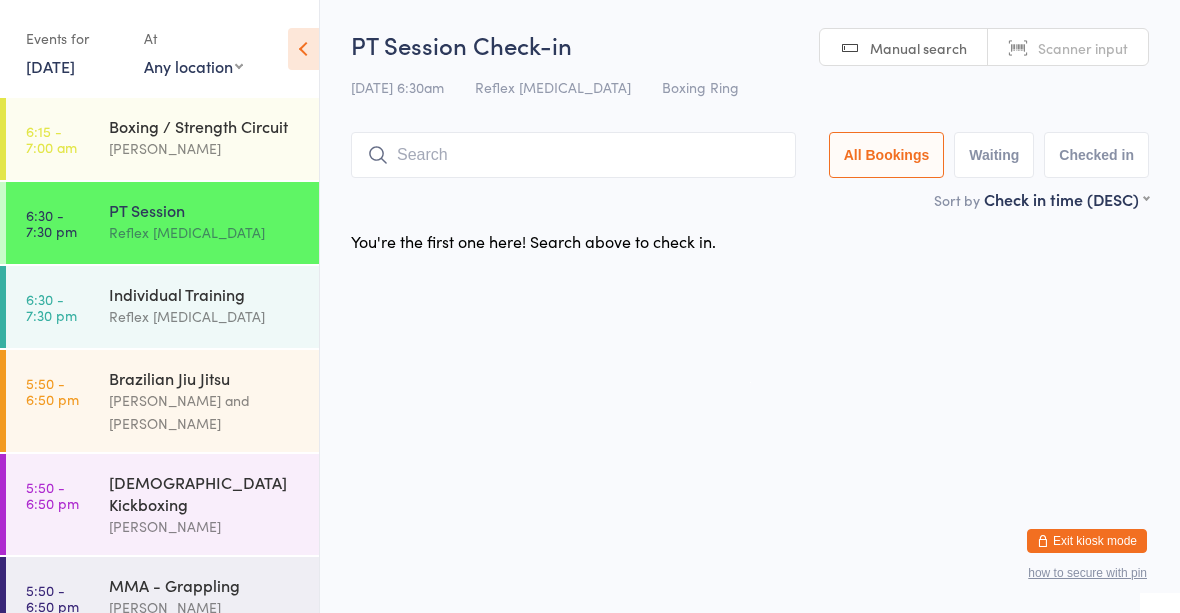 click on "[PERSON_NAME] and [PERSON_NAME]" at bounding box center [205, 412] 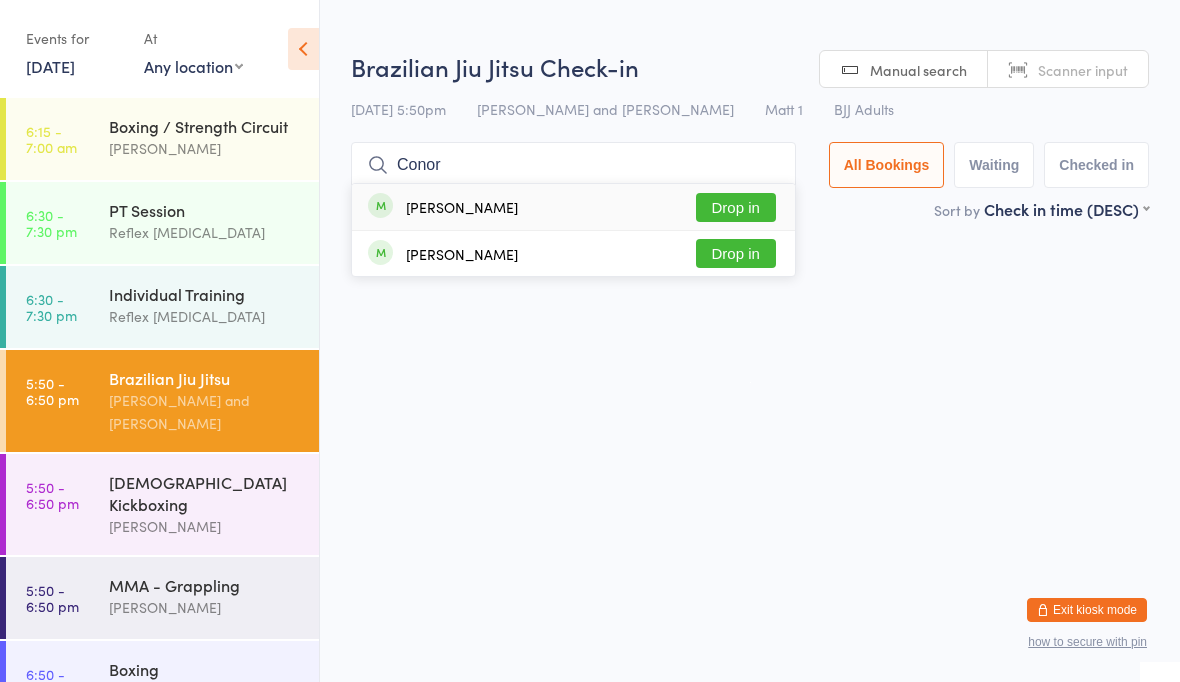type on "Conor" 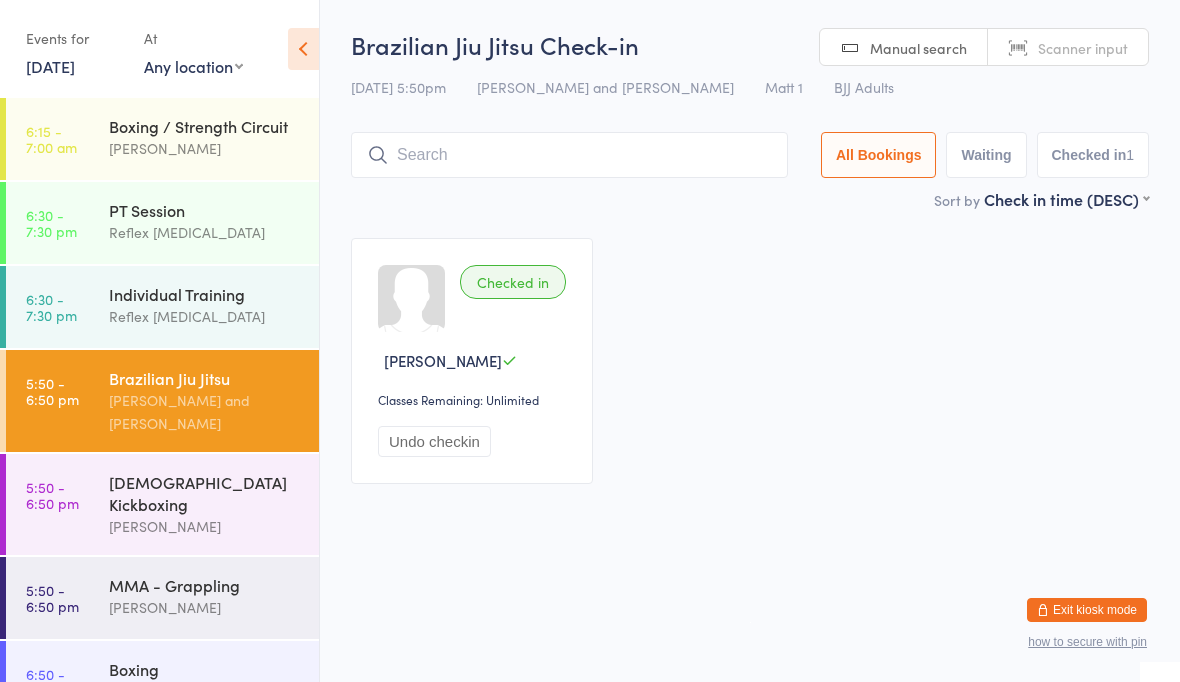 click on "[PERSON_NAME]" at bounding box center [205, 607] 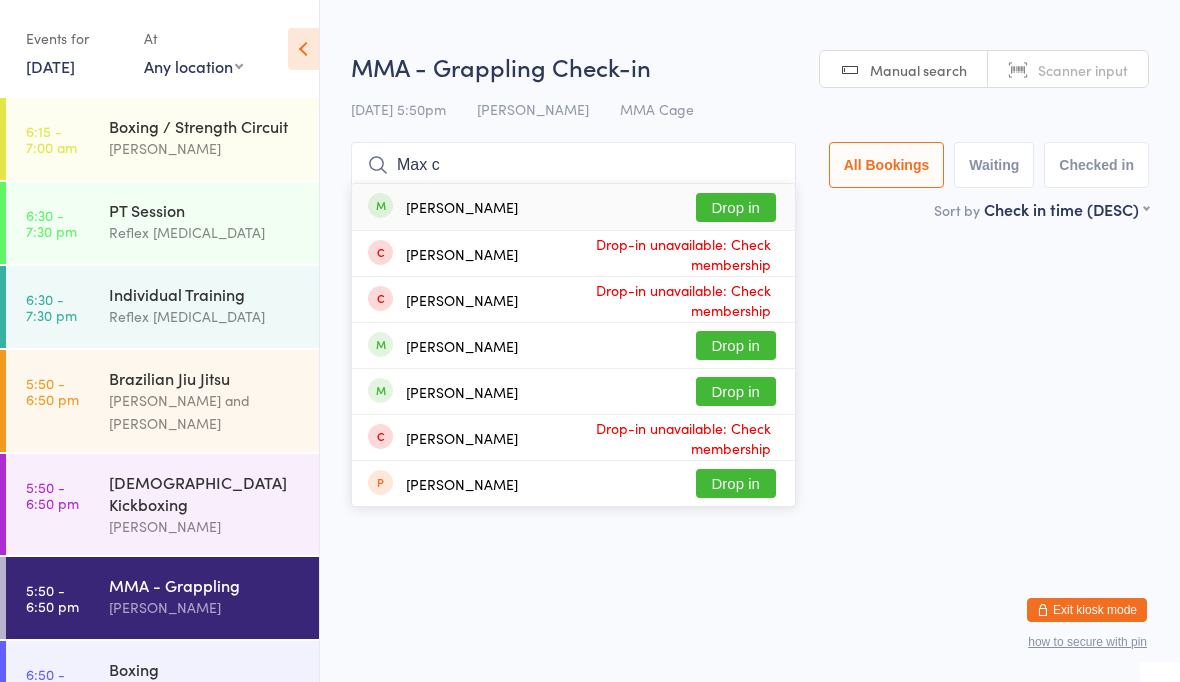 type on "Max c" 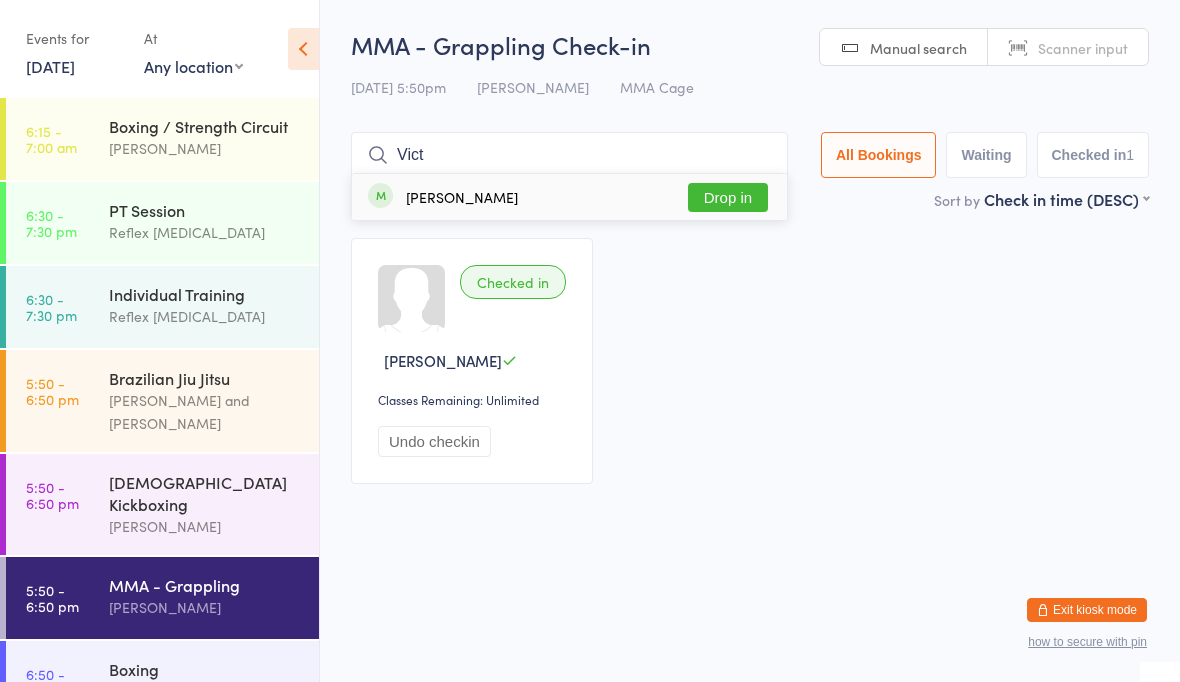 type on "Vict" 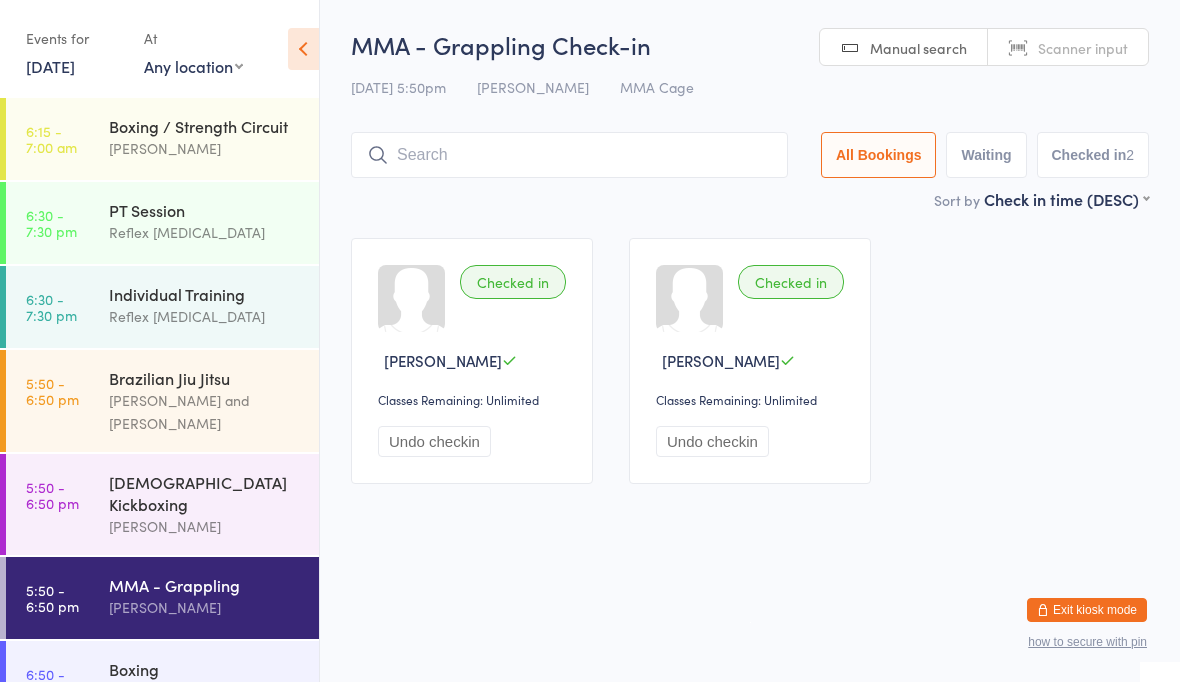 click on "[PERSON_NAME] and [PERSON_NAME]" at bounding box center [205, 412] 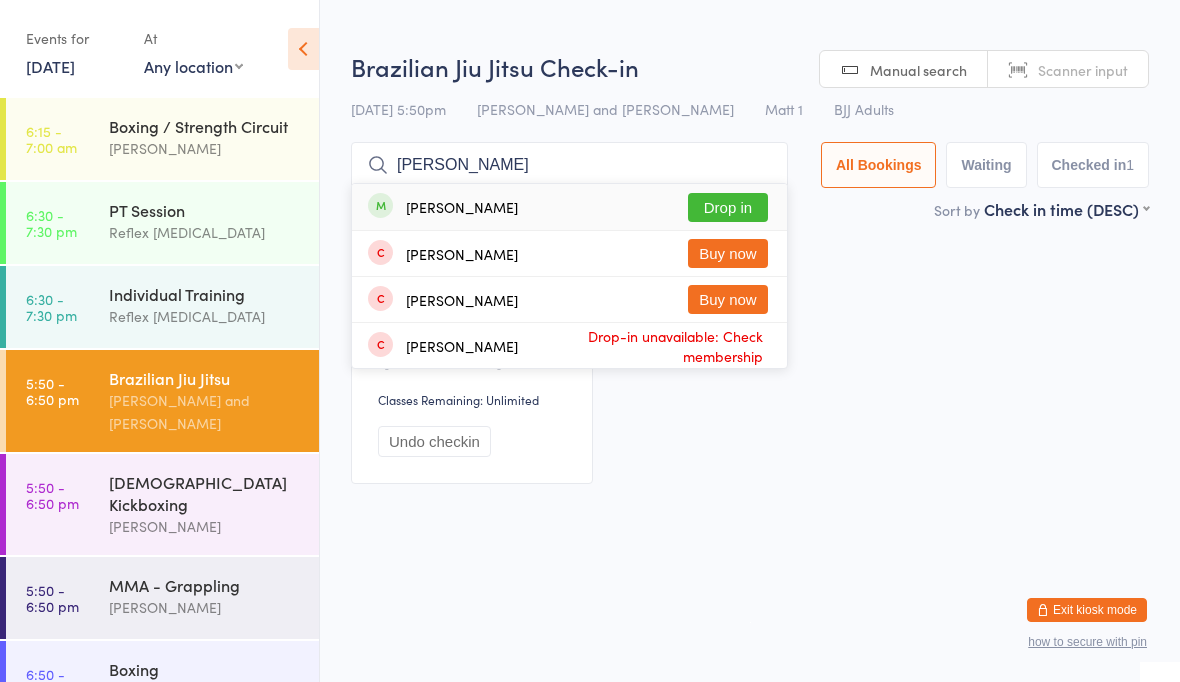 type on "[PERSON_NAME]" 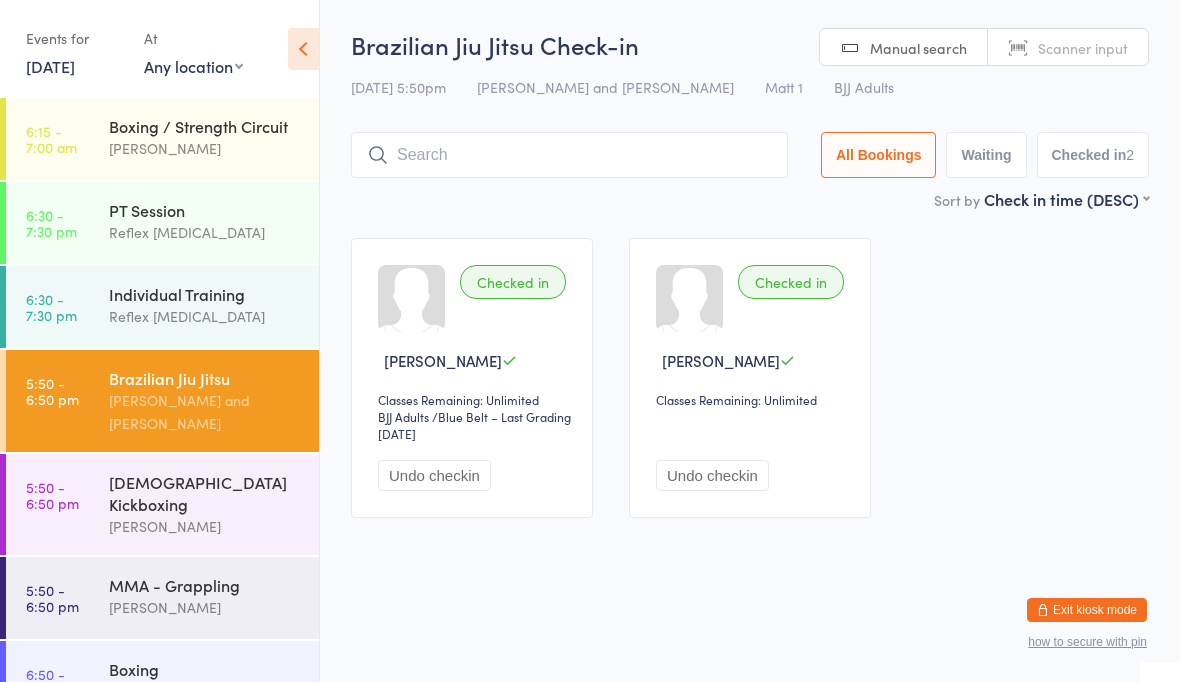 click on "[DEMOGRAPHIC_DATA]  Kickboxing" at bounding box center (205, 493) 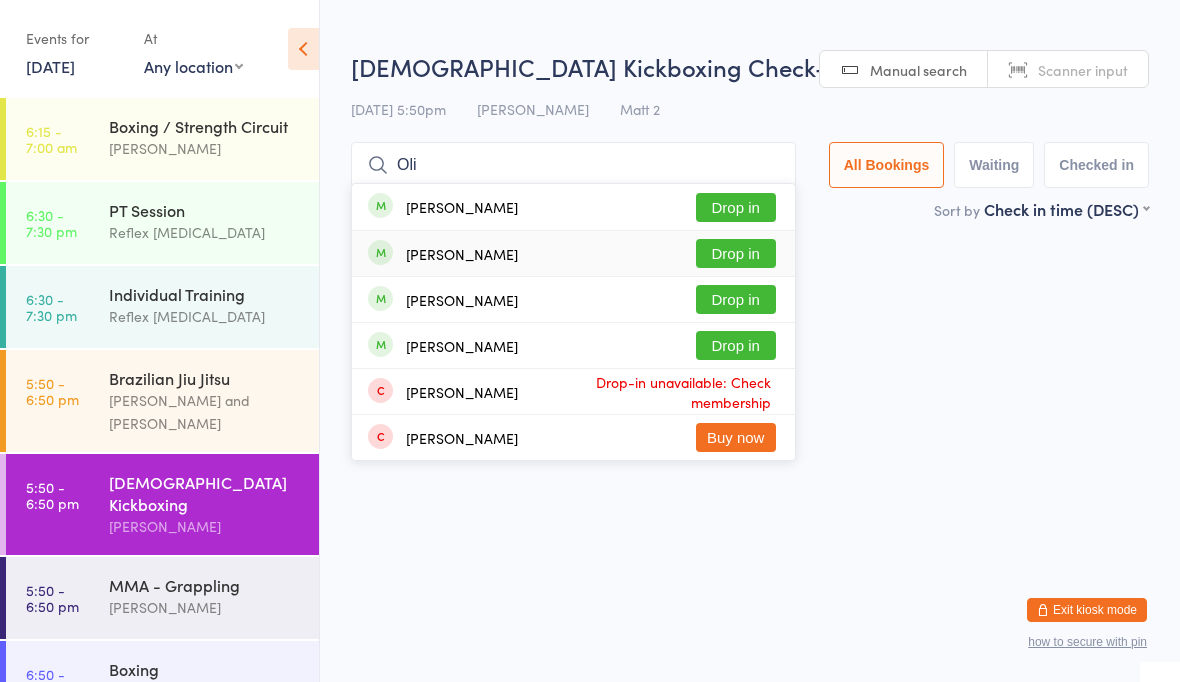 type on "Oli" 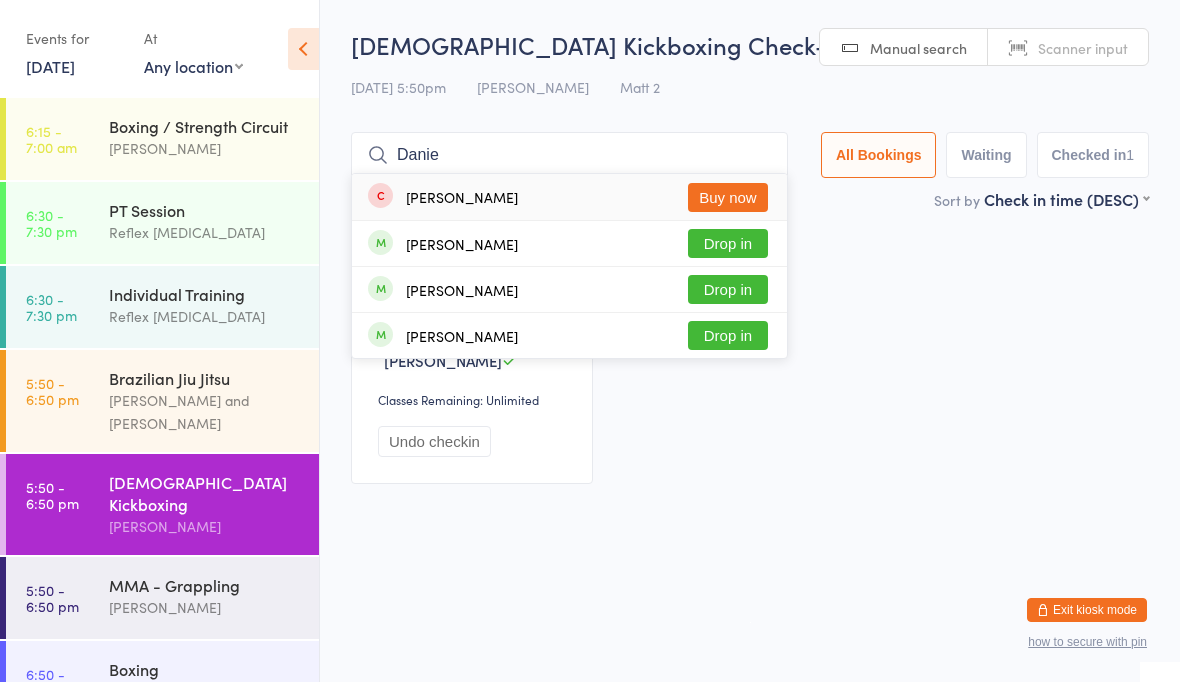 type on "Danie" 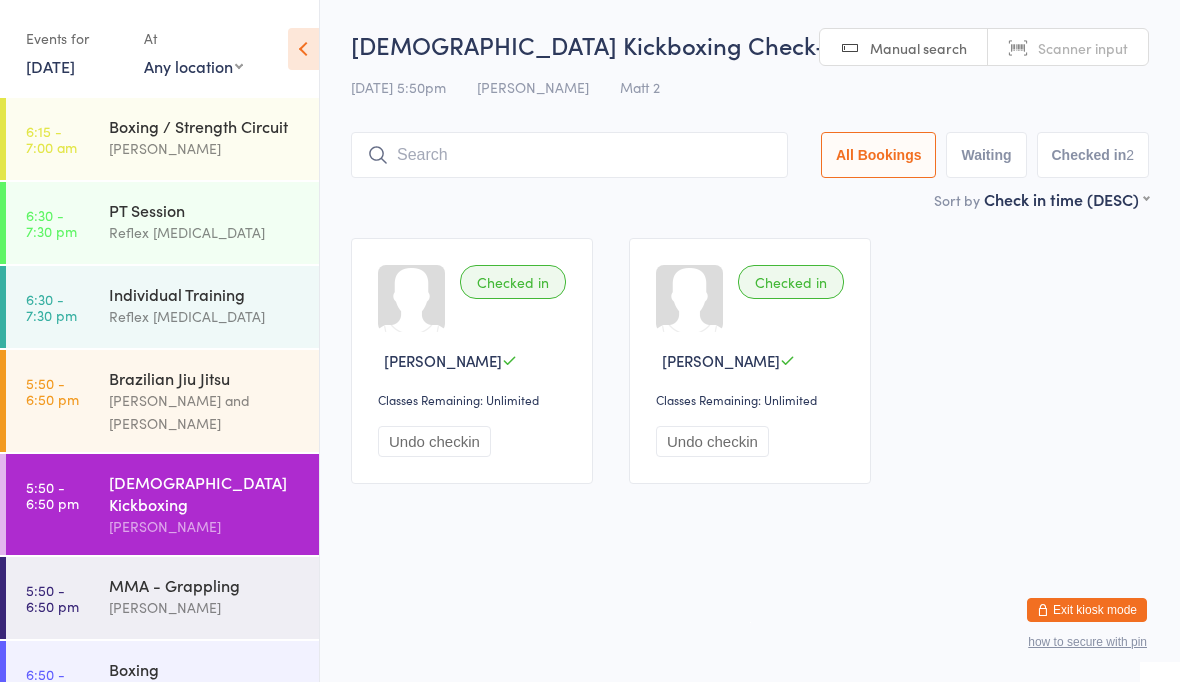 click on "[PERSON_NAME] and [PERSON_NAME]" at bounding box center [205, 412] 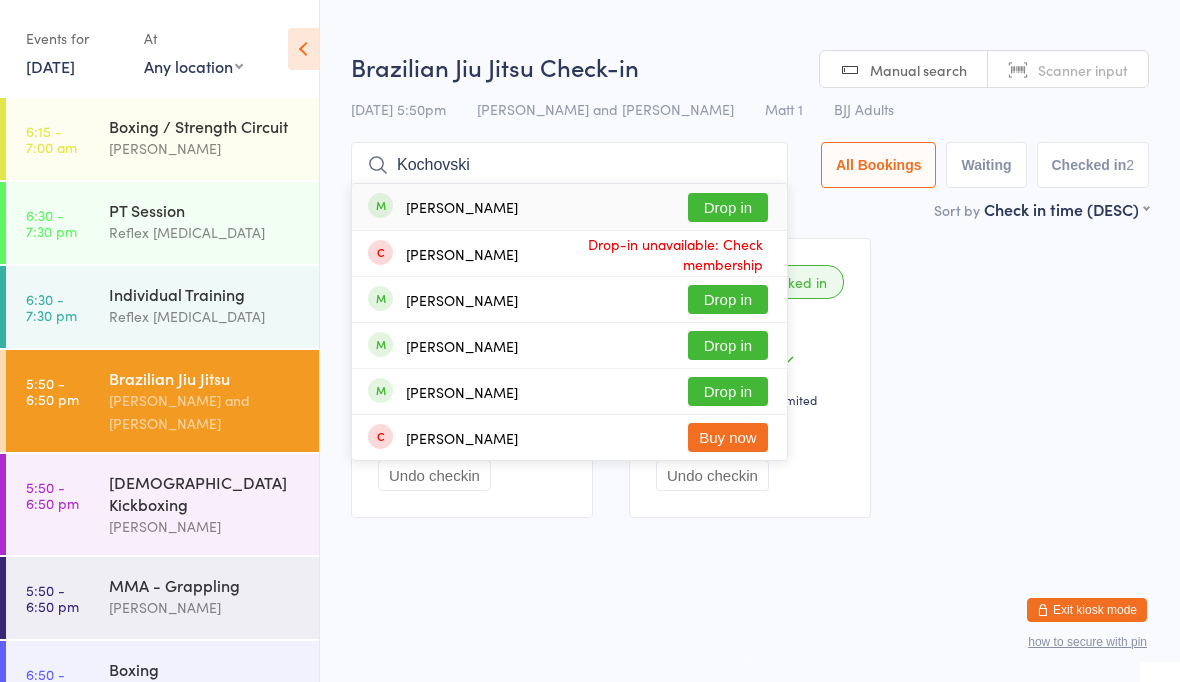 type on "Kochovski" 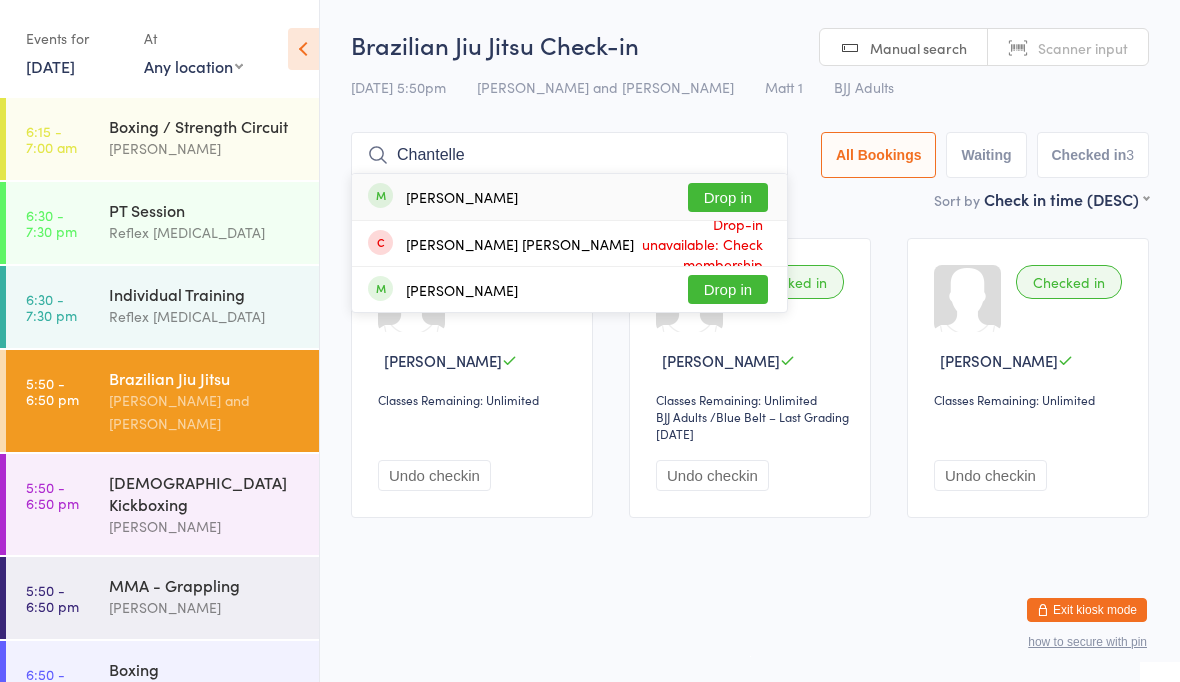 type on "Chantelle" 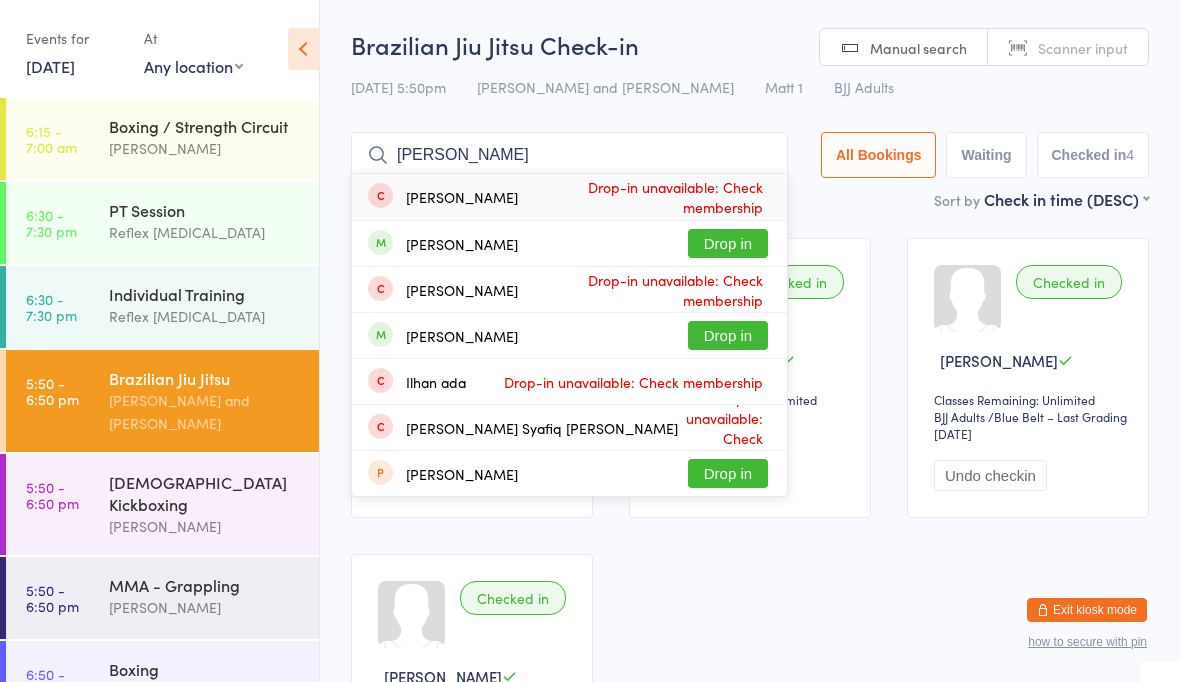 type on "[PERSON_NAME]" 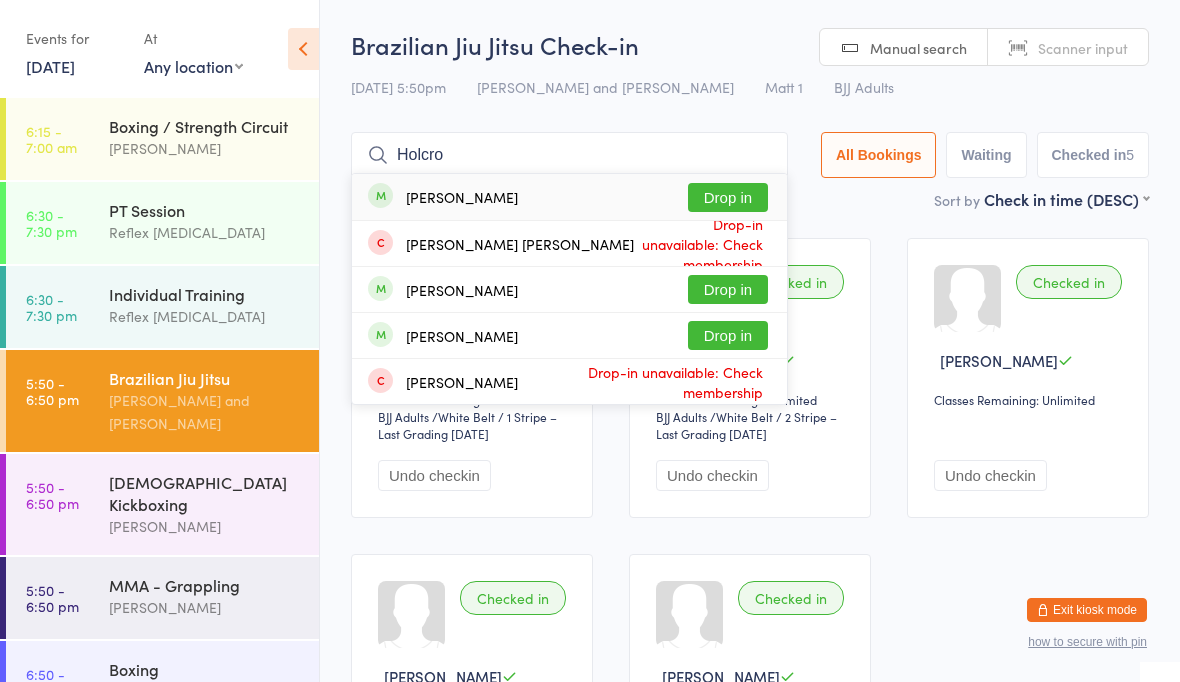 type on "Holcro" 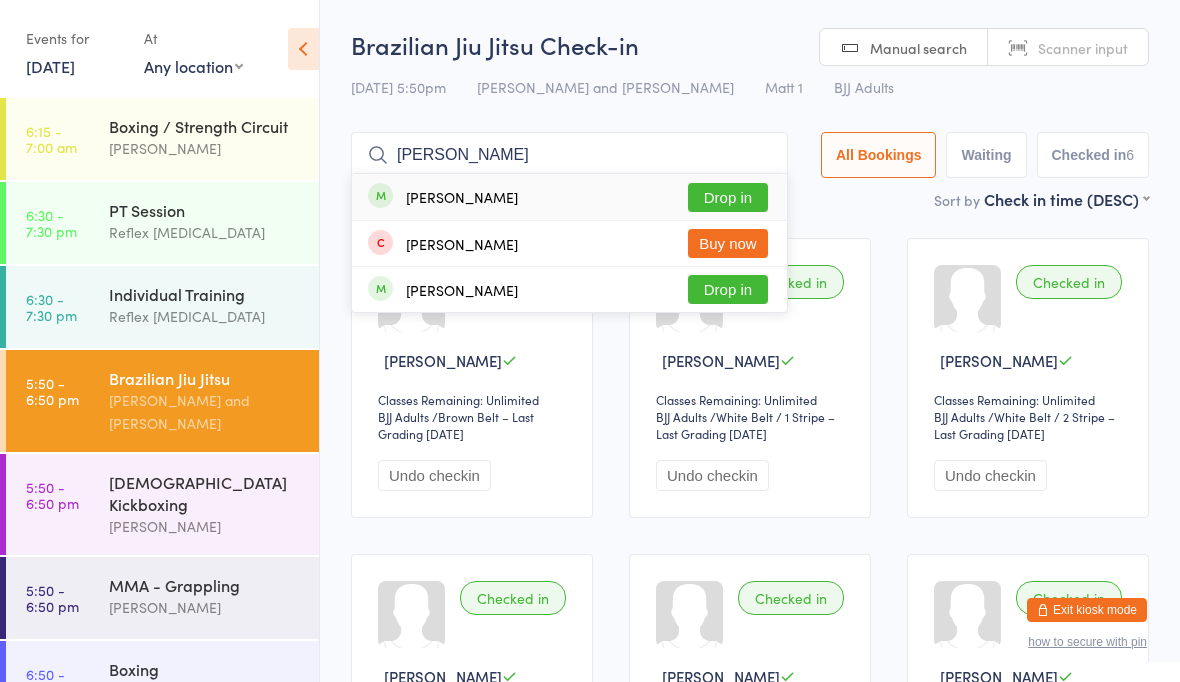 type on "[PERSON_NAME]" 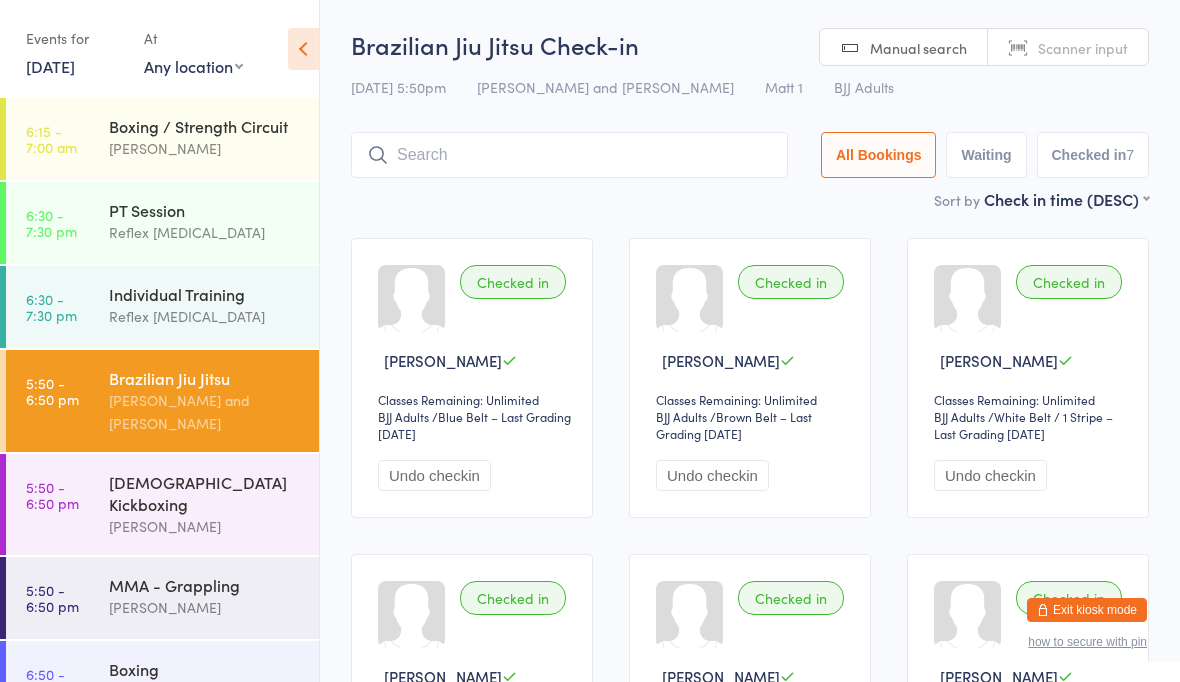 click on "[DEMOGRAPHIC_DATA]  Kickboxing" at bounding box center (205, 493) 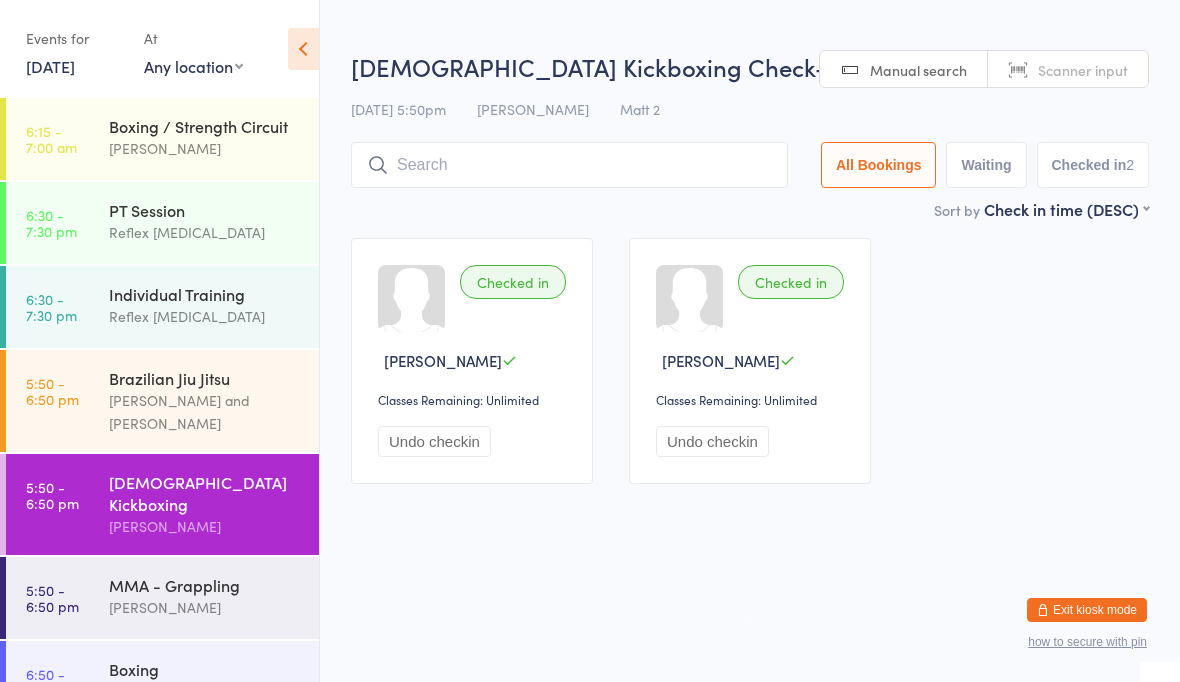 click at bounding box center (569, 165) 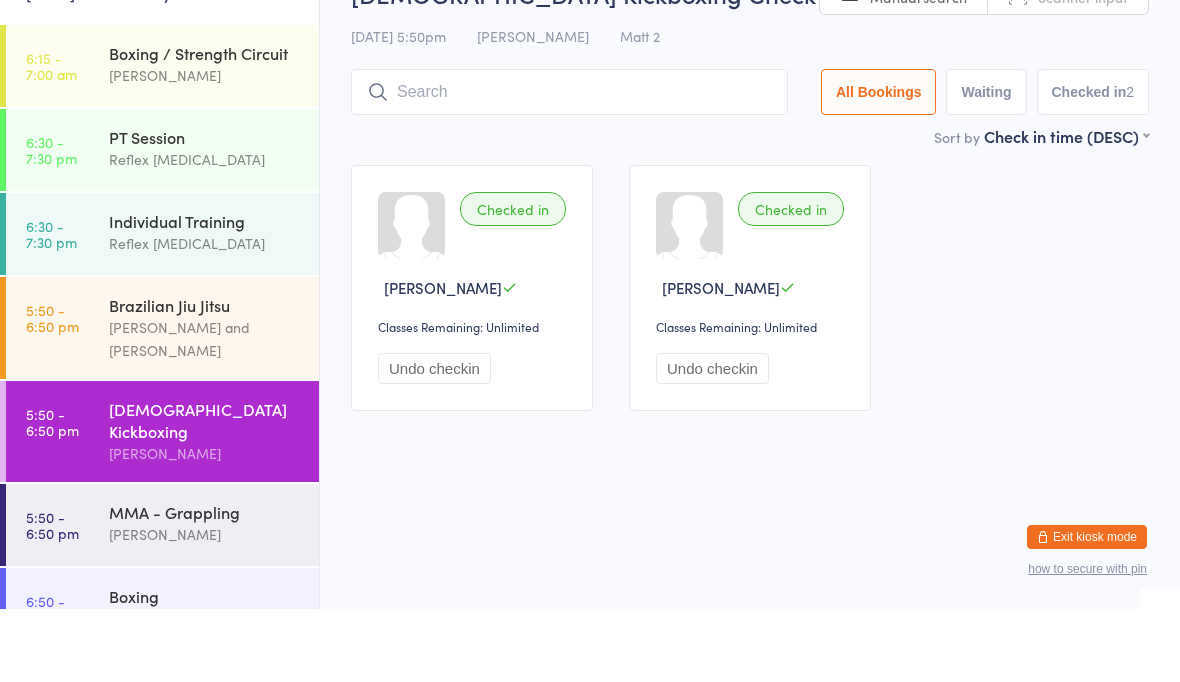scroll, scrollTop: 0, scrollLeft: 0, axis: both 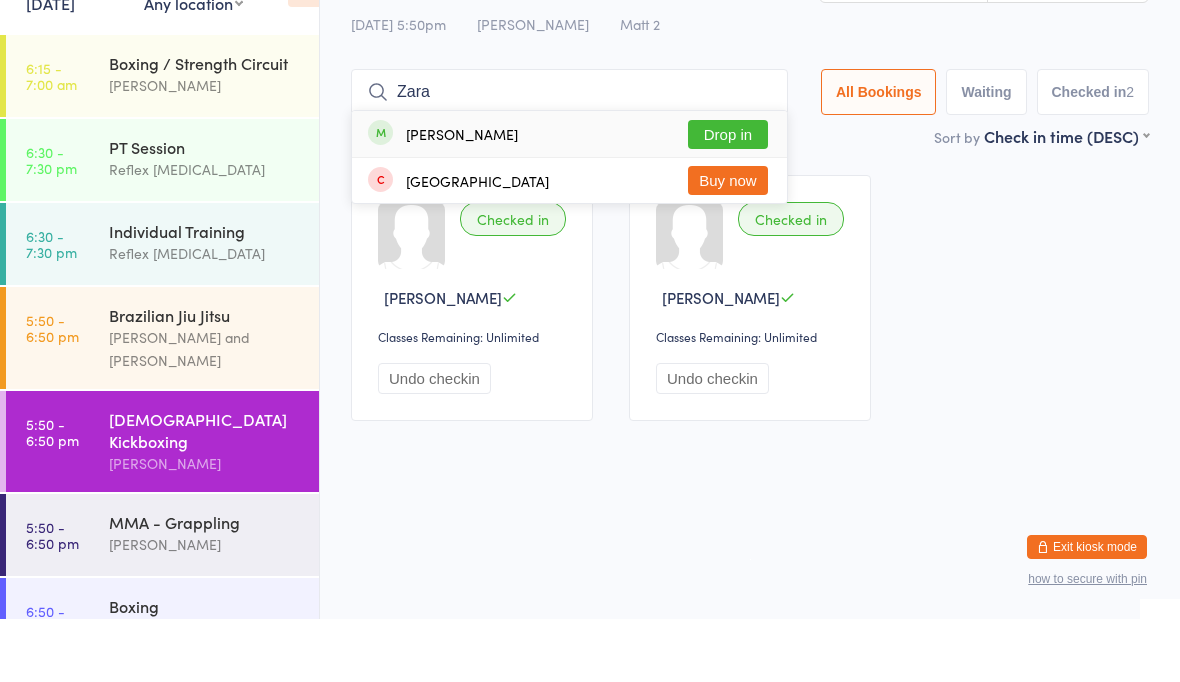 type on "Zara" 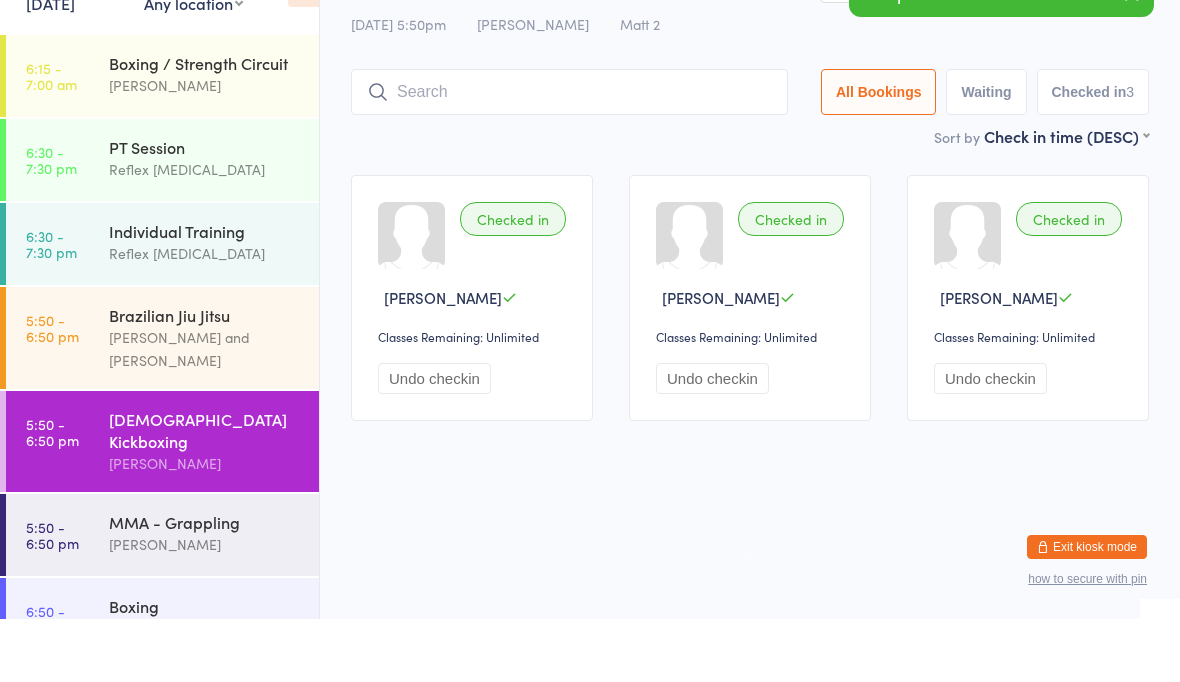 click on "You have now entered Kiosk Mode. Members will be able to check themselves in using the search field below. Click "Exit kiosk mode" below to exit Kiosk Mode at any time. Drop-in successful. Events for [DATE] [DATE]
[DATE]
Sun Mon Tue Wed Thu Fri Sat
27
29
30
01
02
03
04
05
28
06
07
08
09
10
11
12
29
13
14
15
16
17
18
19
30
20
21
22
23
24
25" at bounding box center [590, 341] 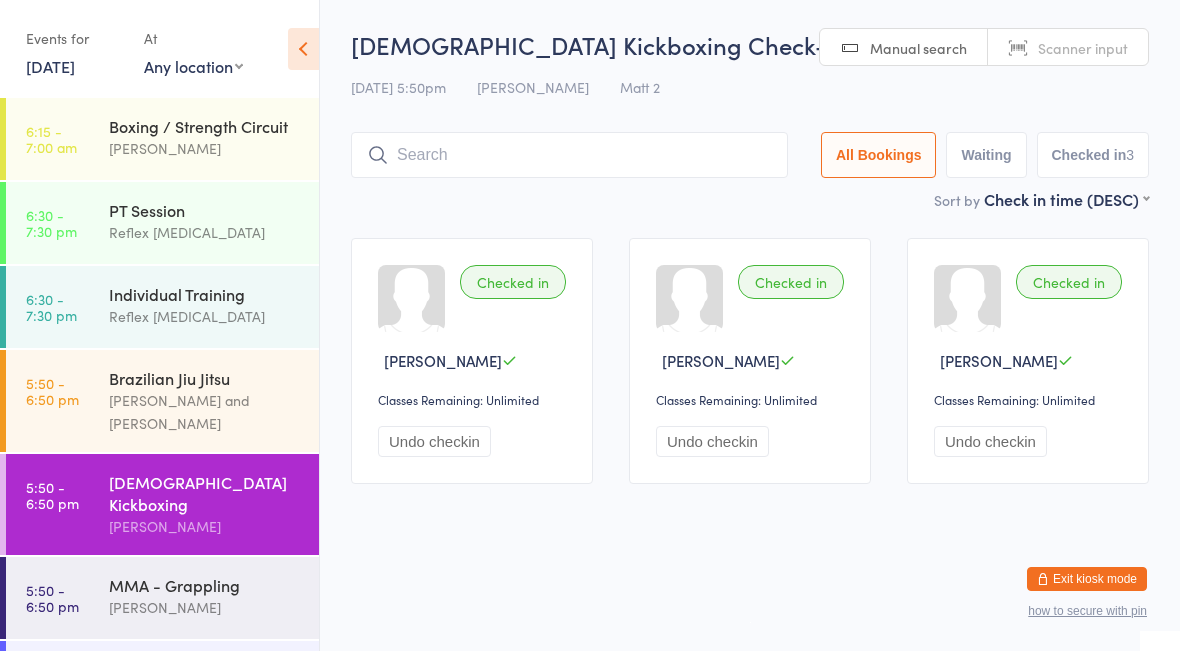 click on "[PERSON_NAME] and [PERSON_NAME]" at bounding box center (205, 412) 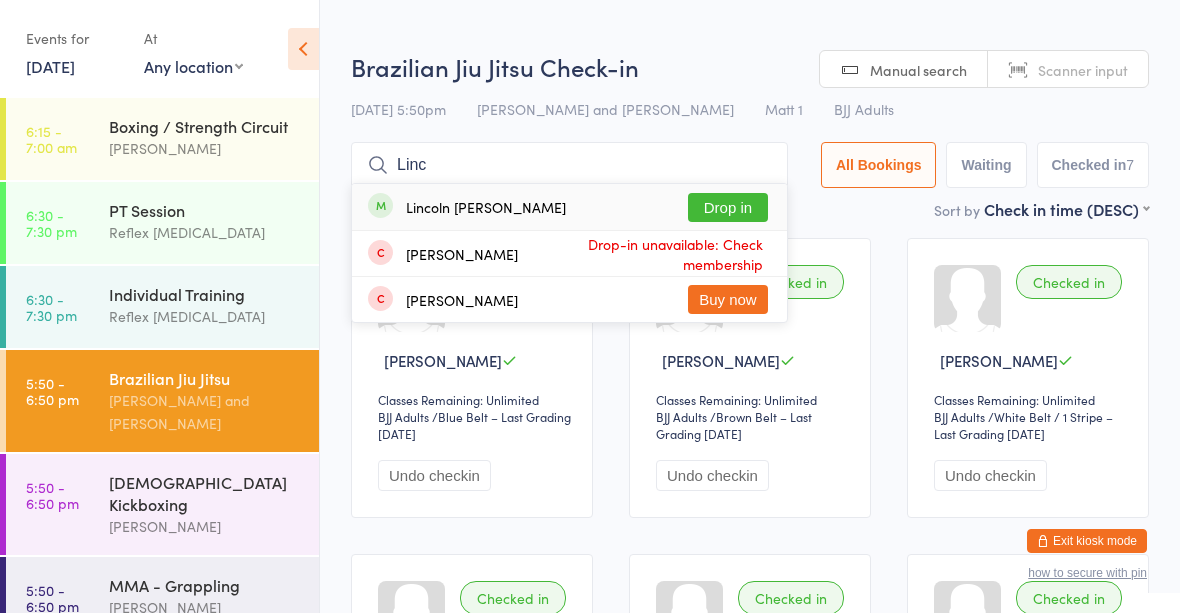 type on "Linc" 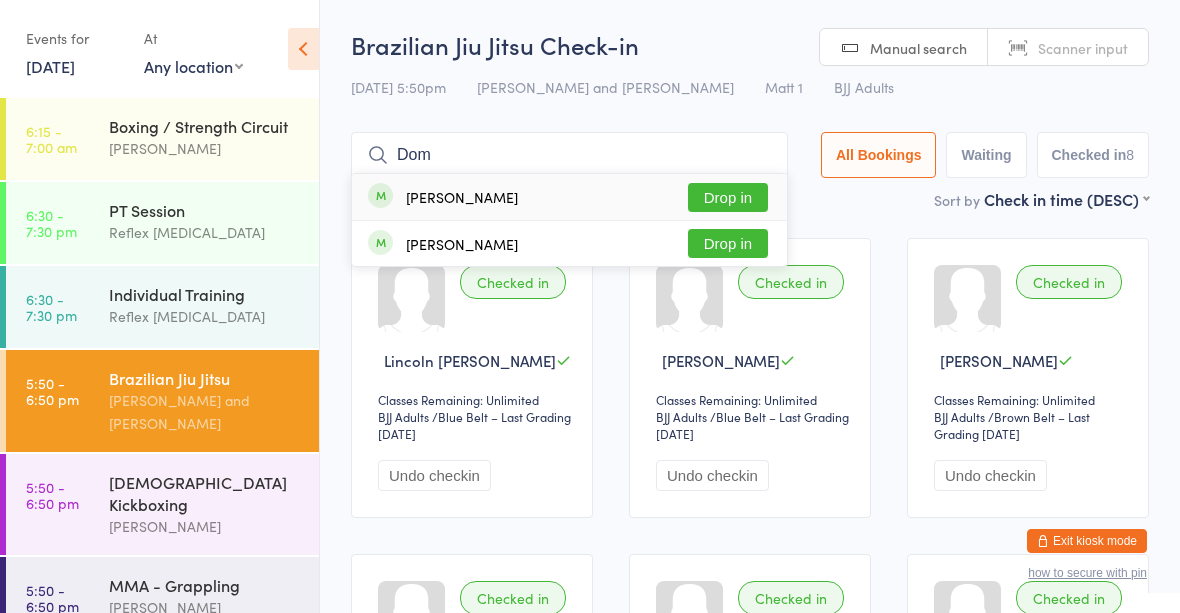 type on "Dom" 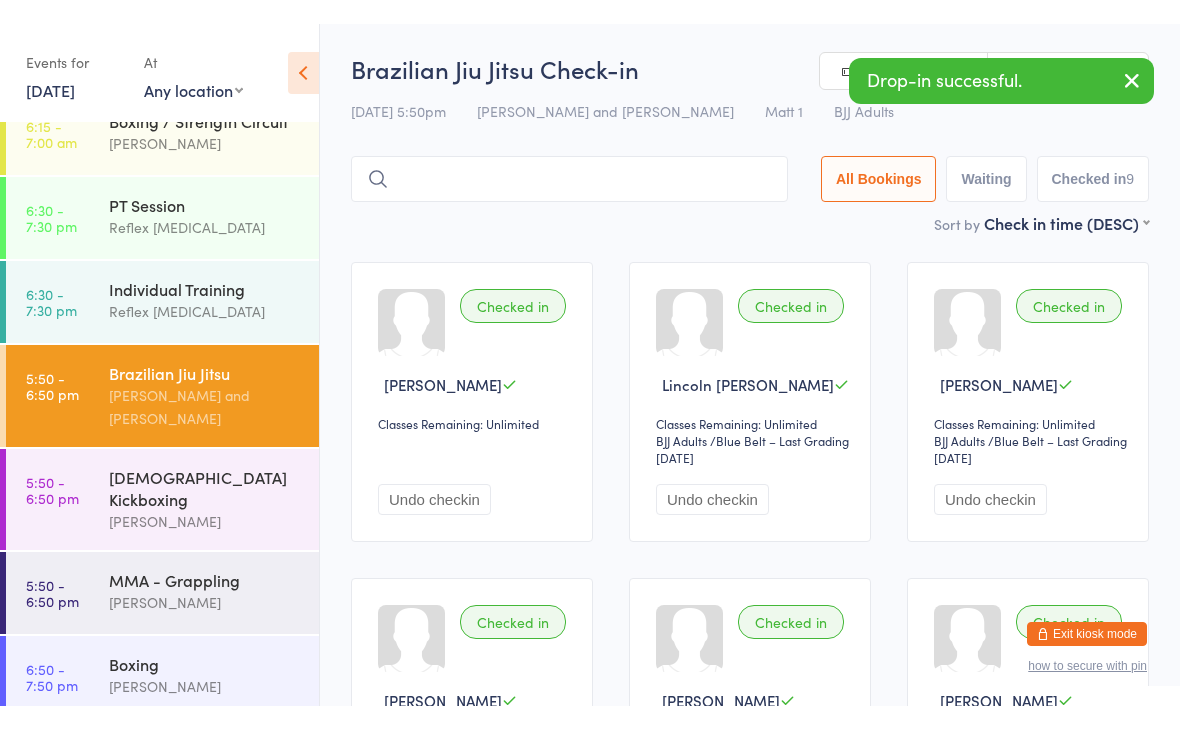 scroll, scrollTop: 26, scrollLeft: 0, axis: vertical 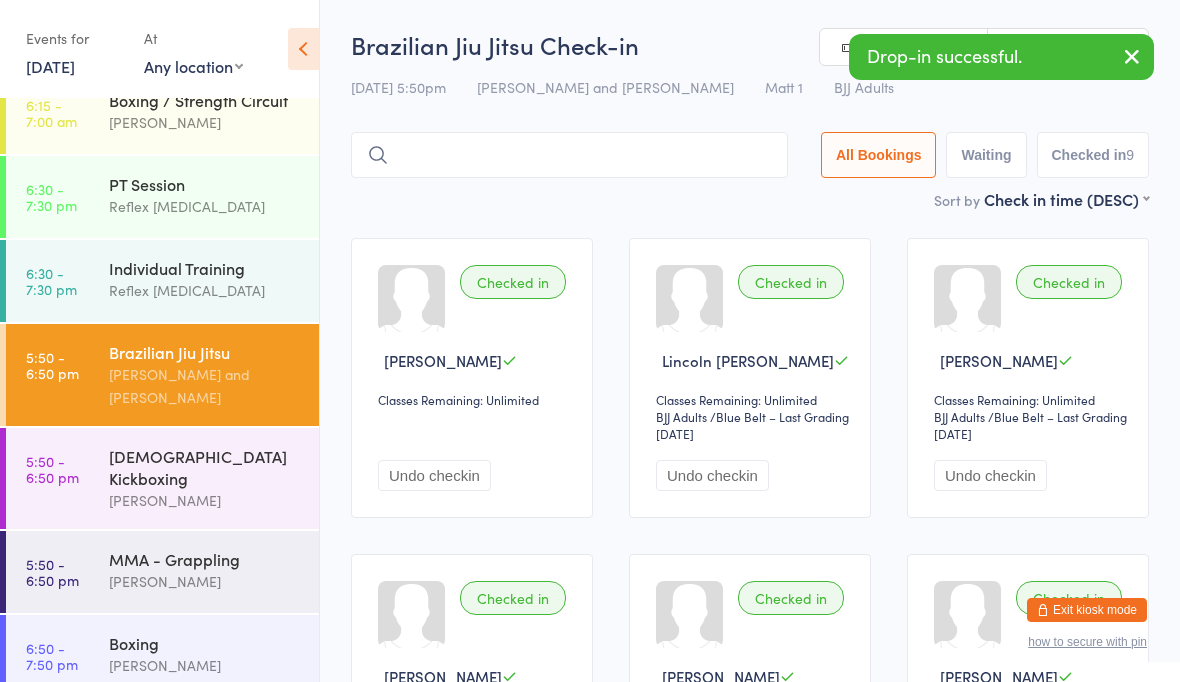 type 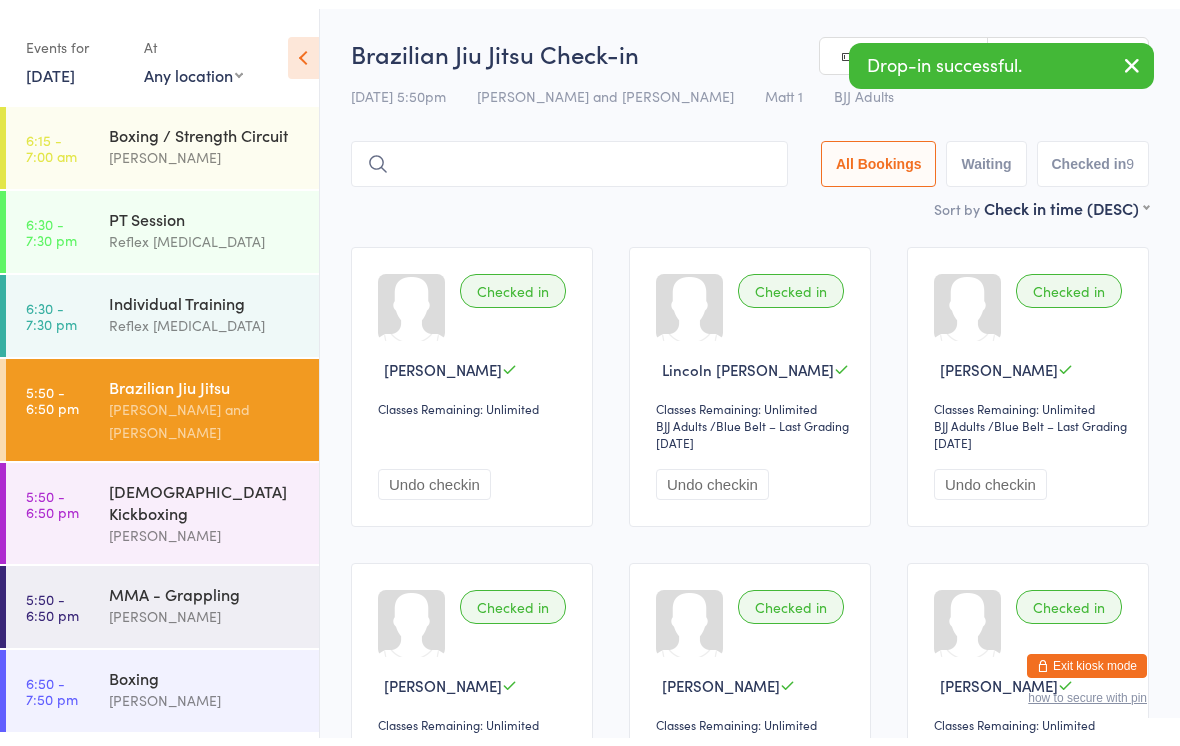 scroll, scrollTop: 73, scrollLeft: 0, axis: vertical 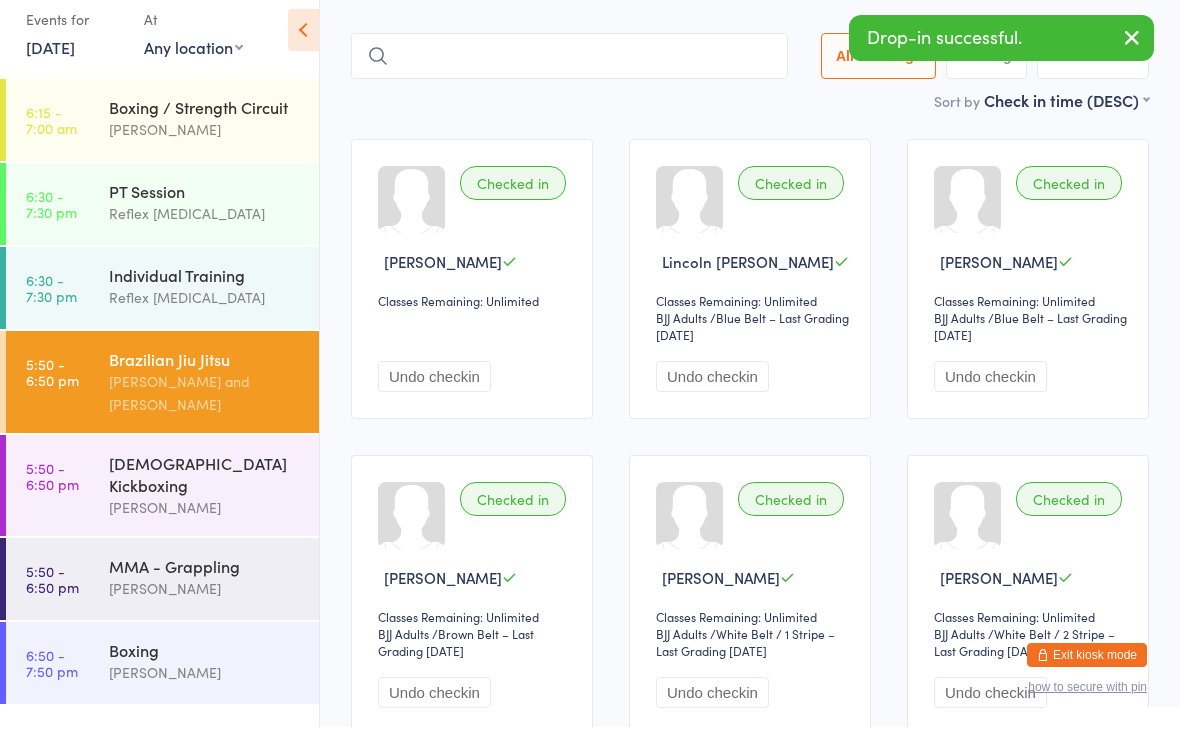 click on "Boxing" at bounding box center [205, 669] 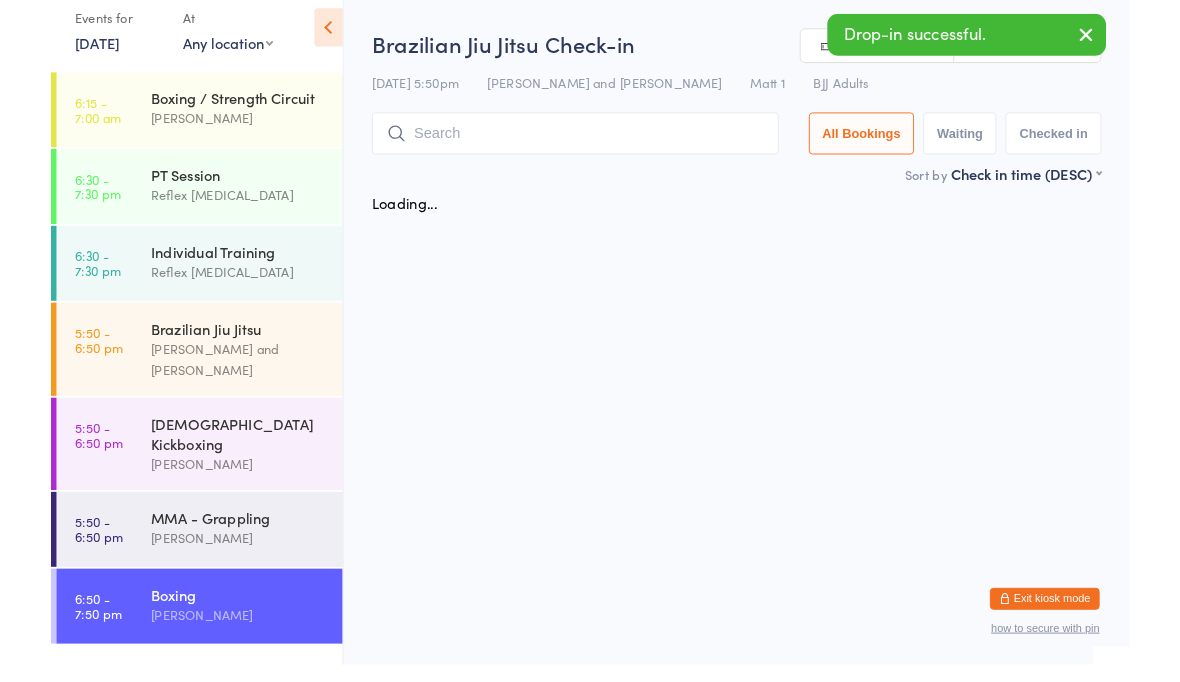 scroll, scrollTop: 0, scrollLeft: 0, axis: both 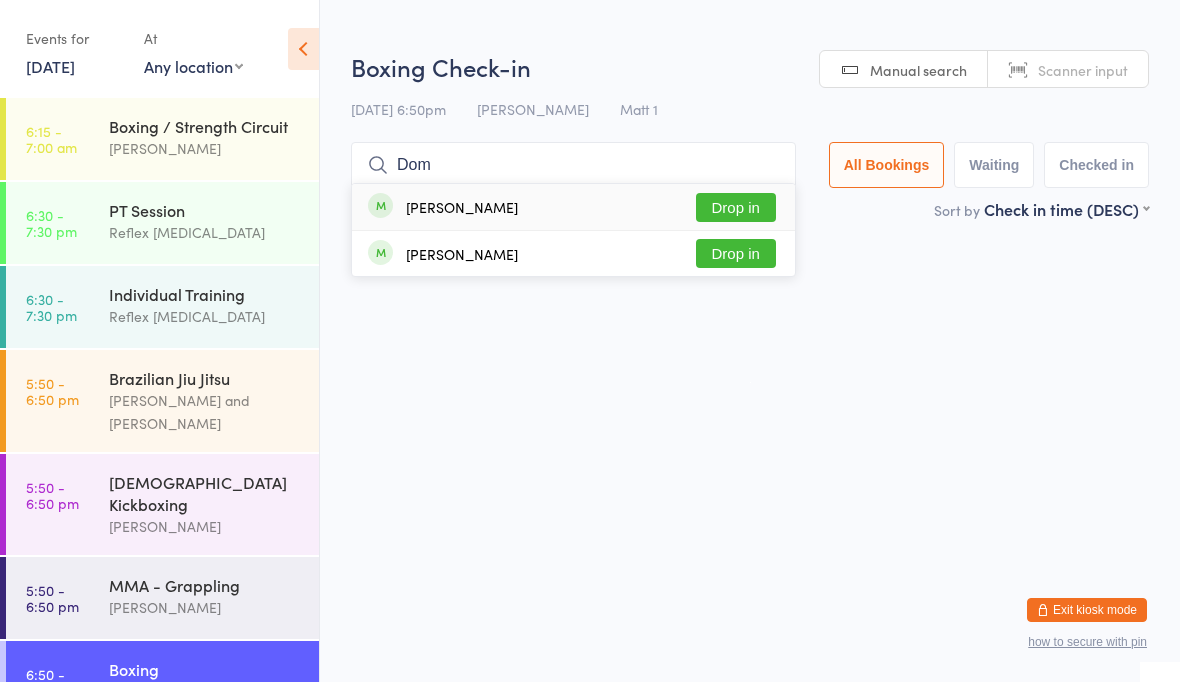 type on "Dom" 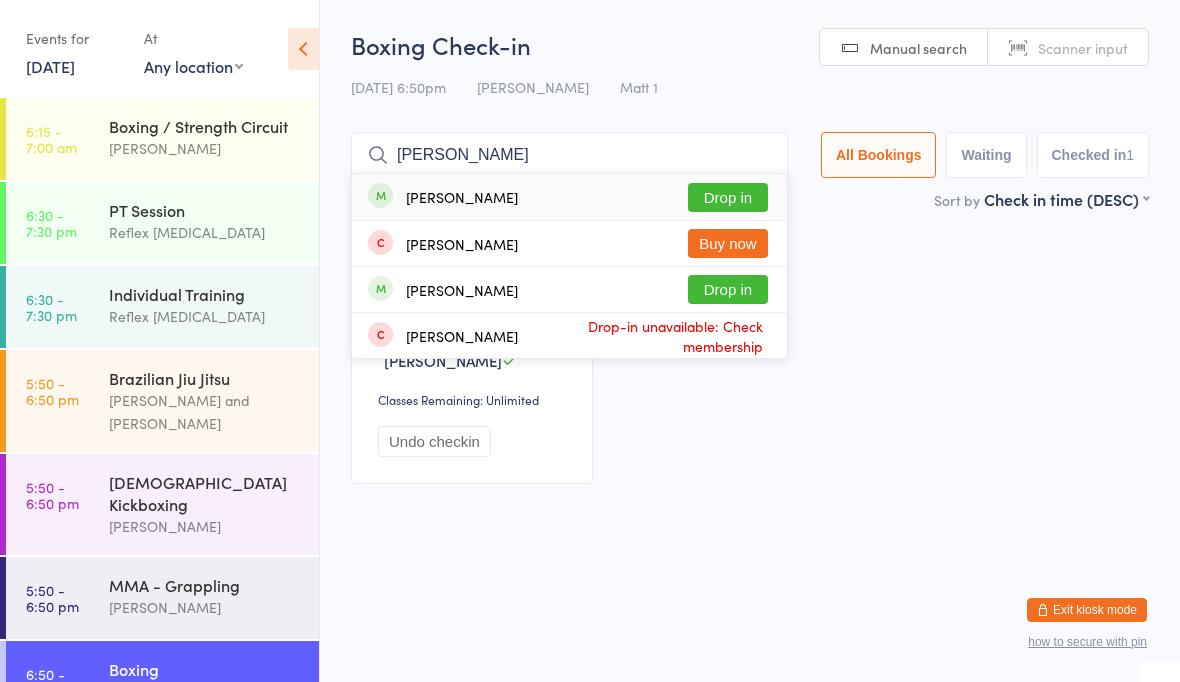 type on "[PERSON_NAME]" 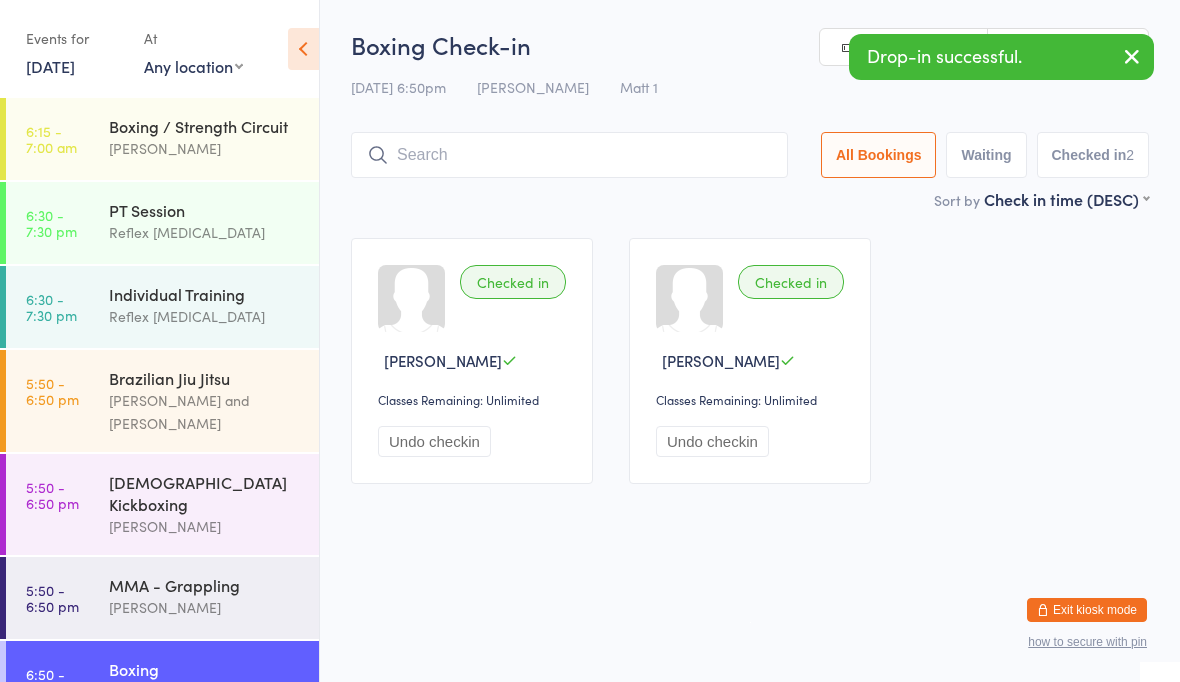 click on "Undo checkin" at bounding box center (434, 441) 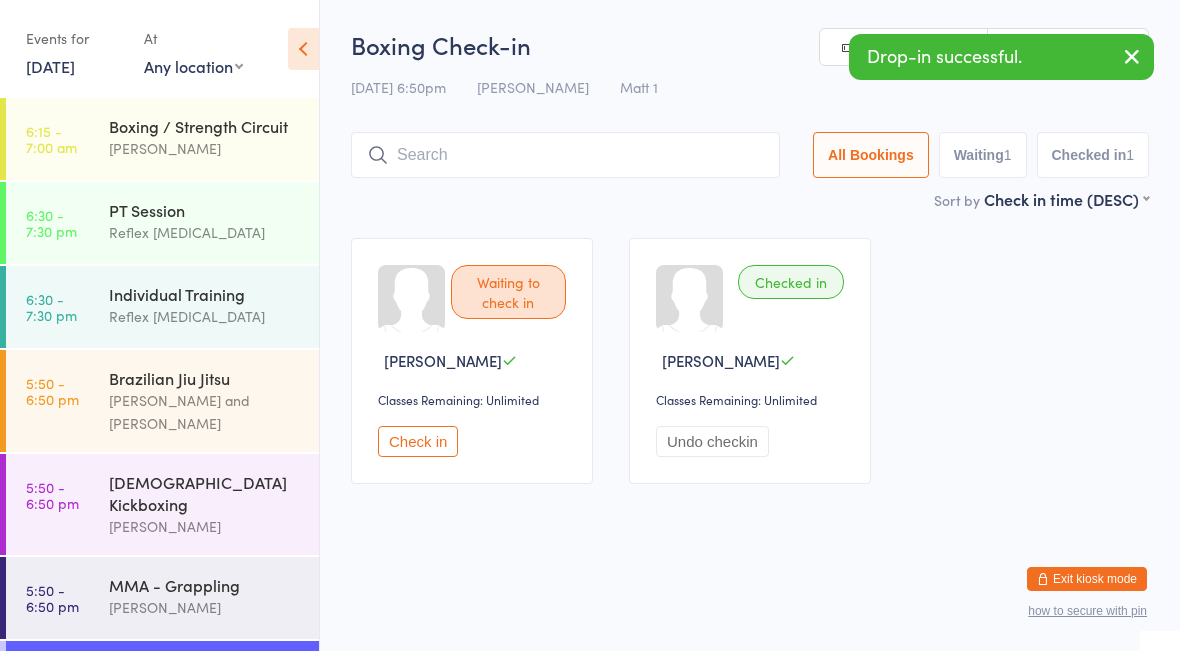 click on "[PERSON_NAME] and [PERSON_NAME]" at bounding box center (205, 412) 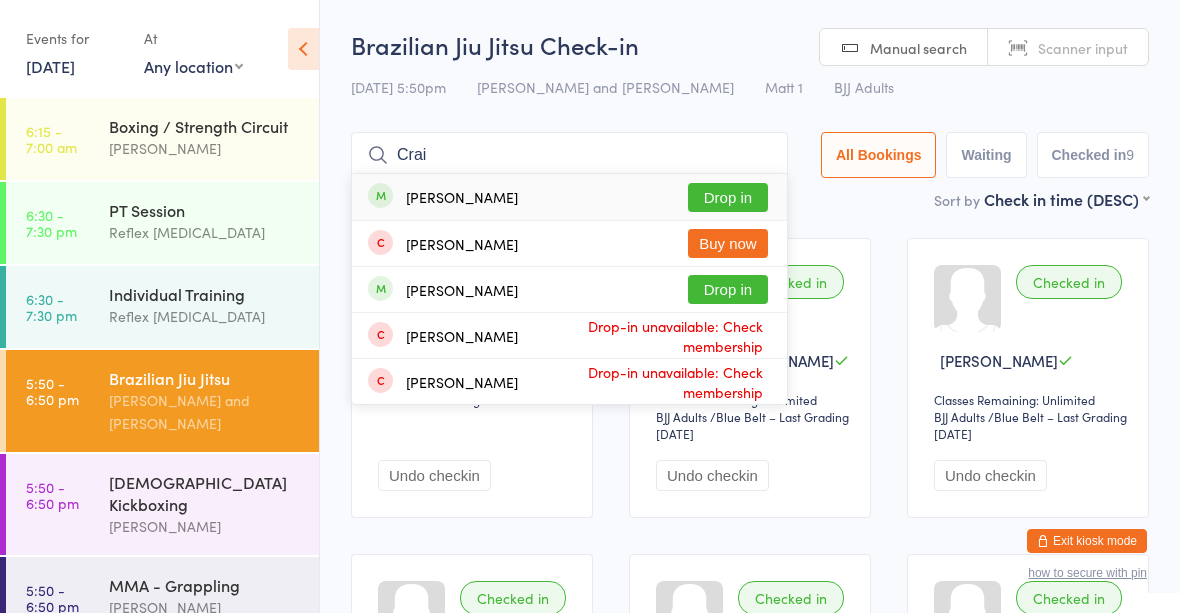 type on "Crai" 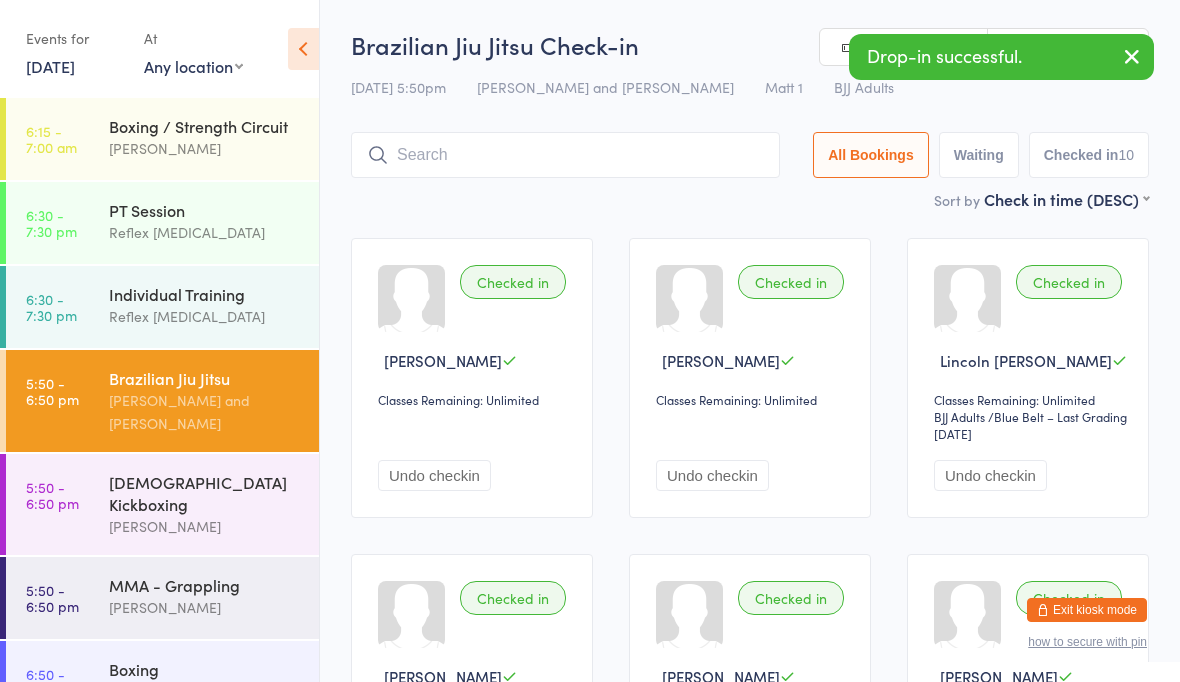 click on "5:50 - 6:50 pm [DEMOGRAPHIC_DATA]  Kickboxing [PERSON_NAME]" at bounding box center (162, 504) 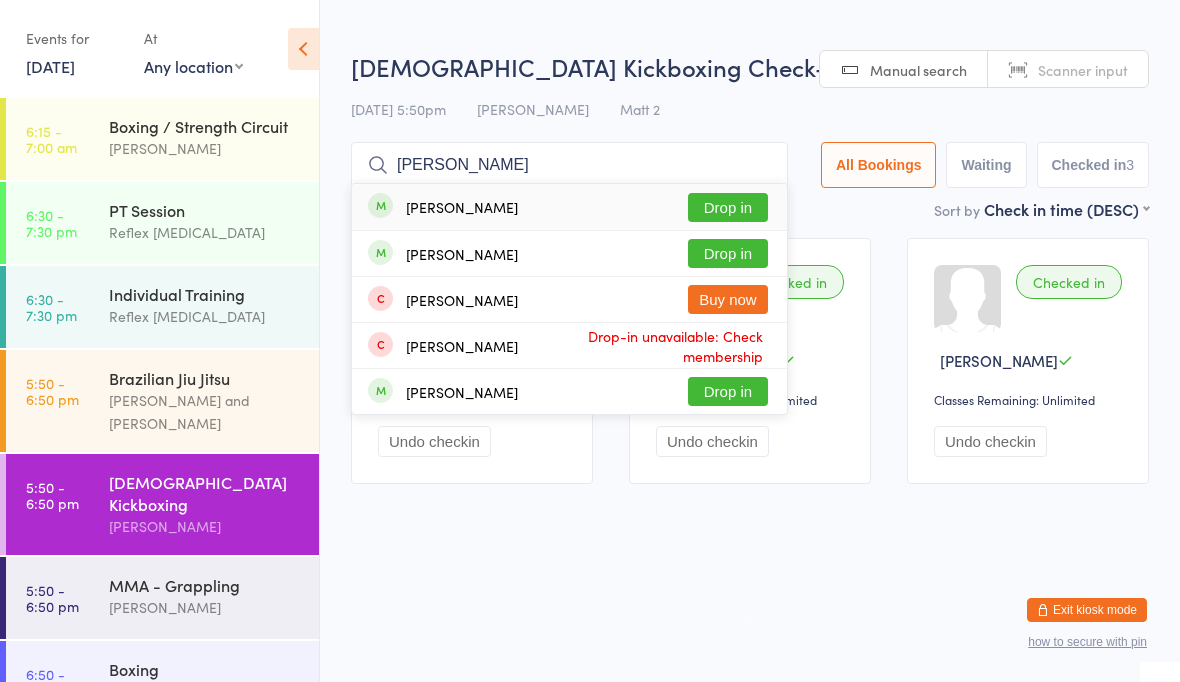 type on "[PERSON_NAME]" 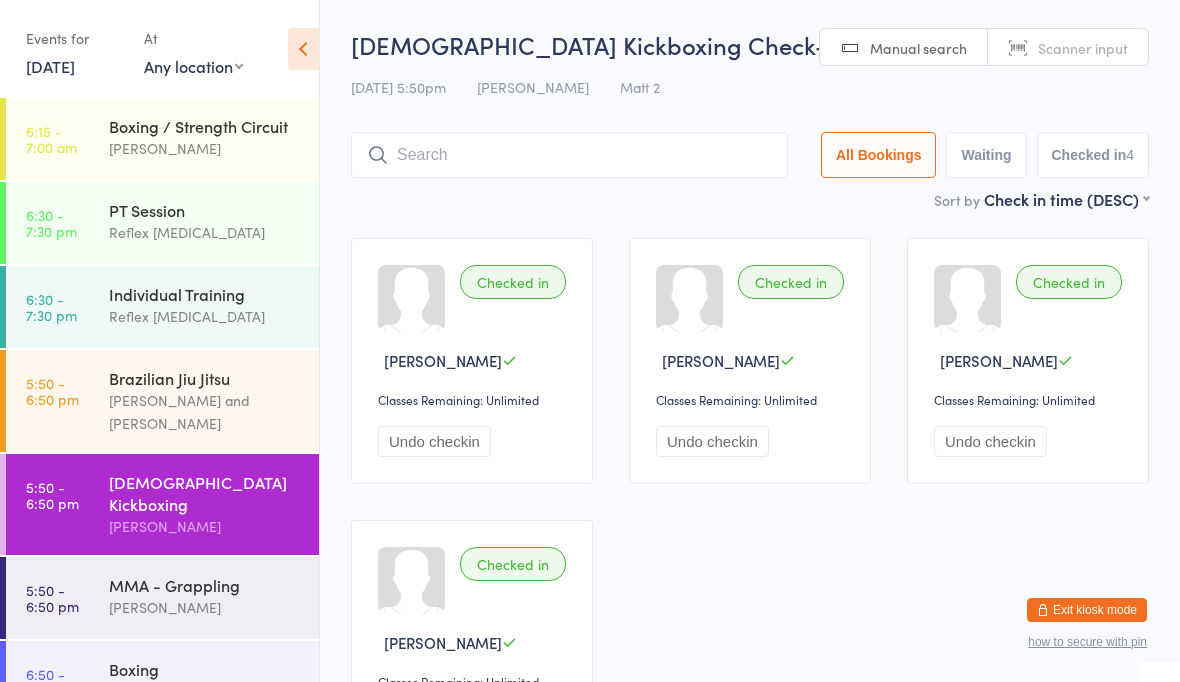 click on "MMA - Grappling" at bounding box center [205, 585] 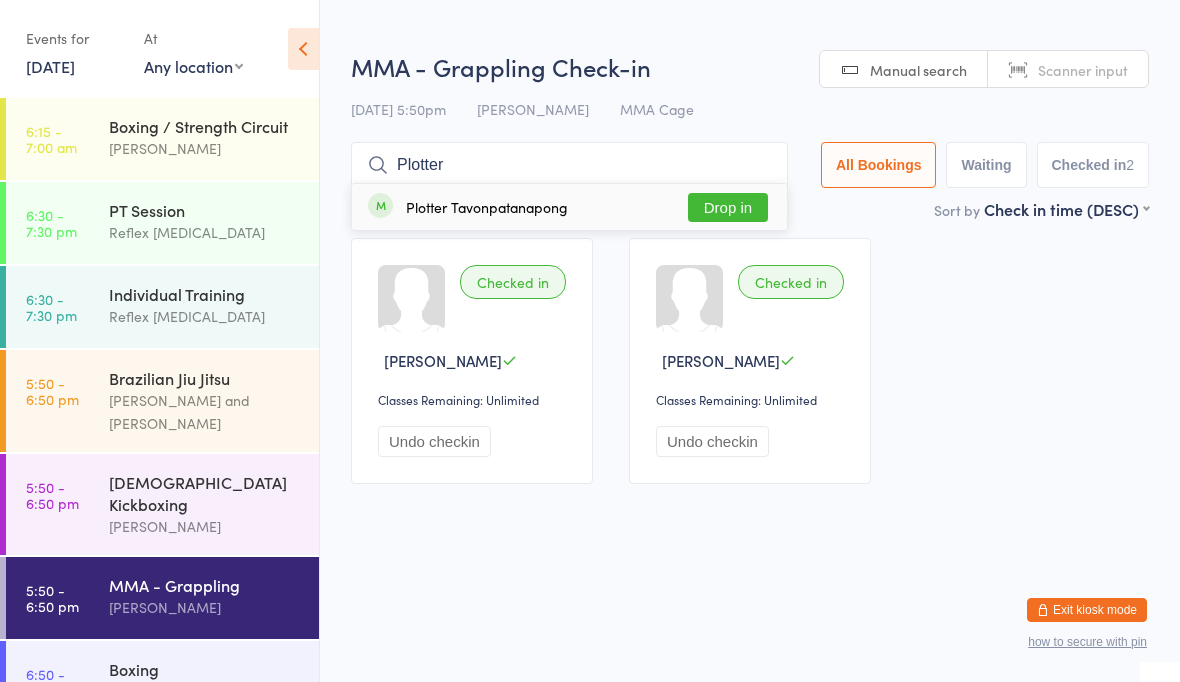 click on "Plotter" at bounding box center (569, 165) 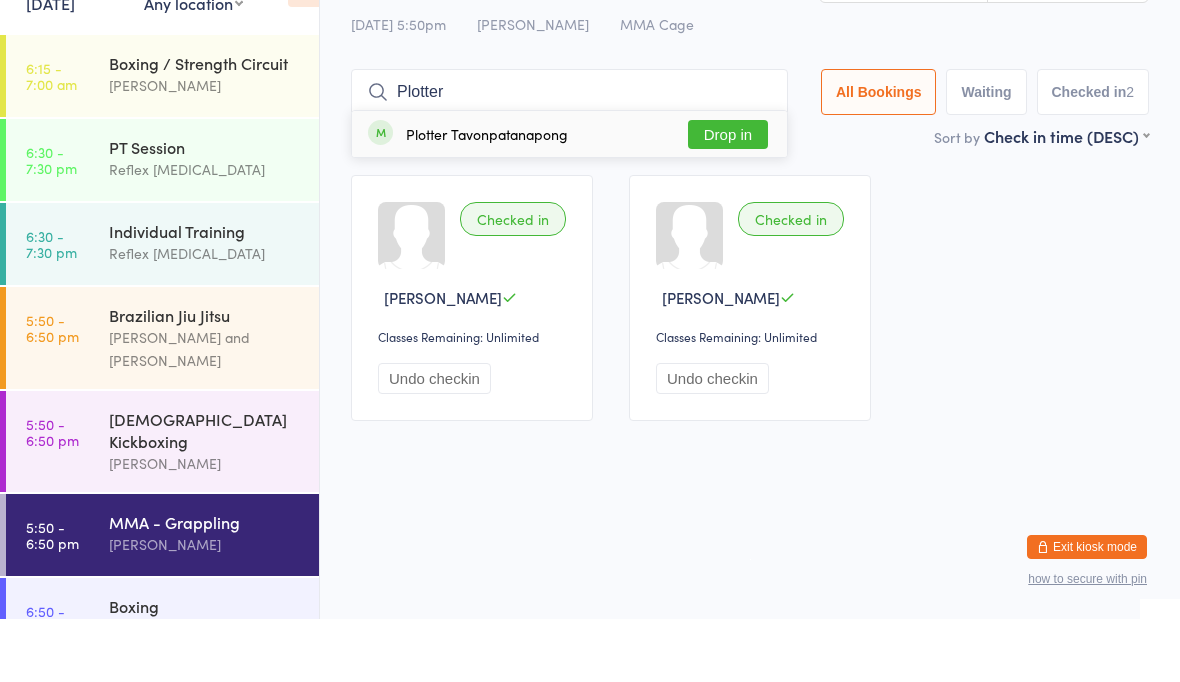 scroll, scrollTop: 0, scrollLeft: 0, axis: both 